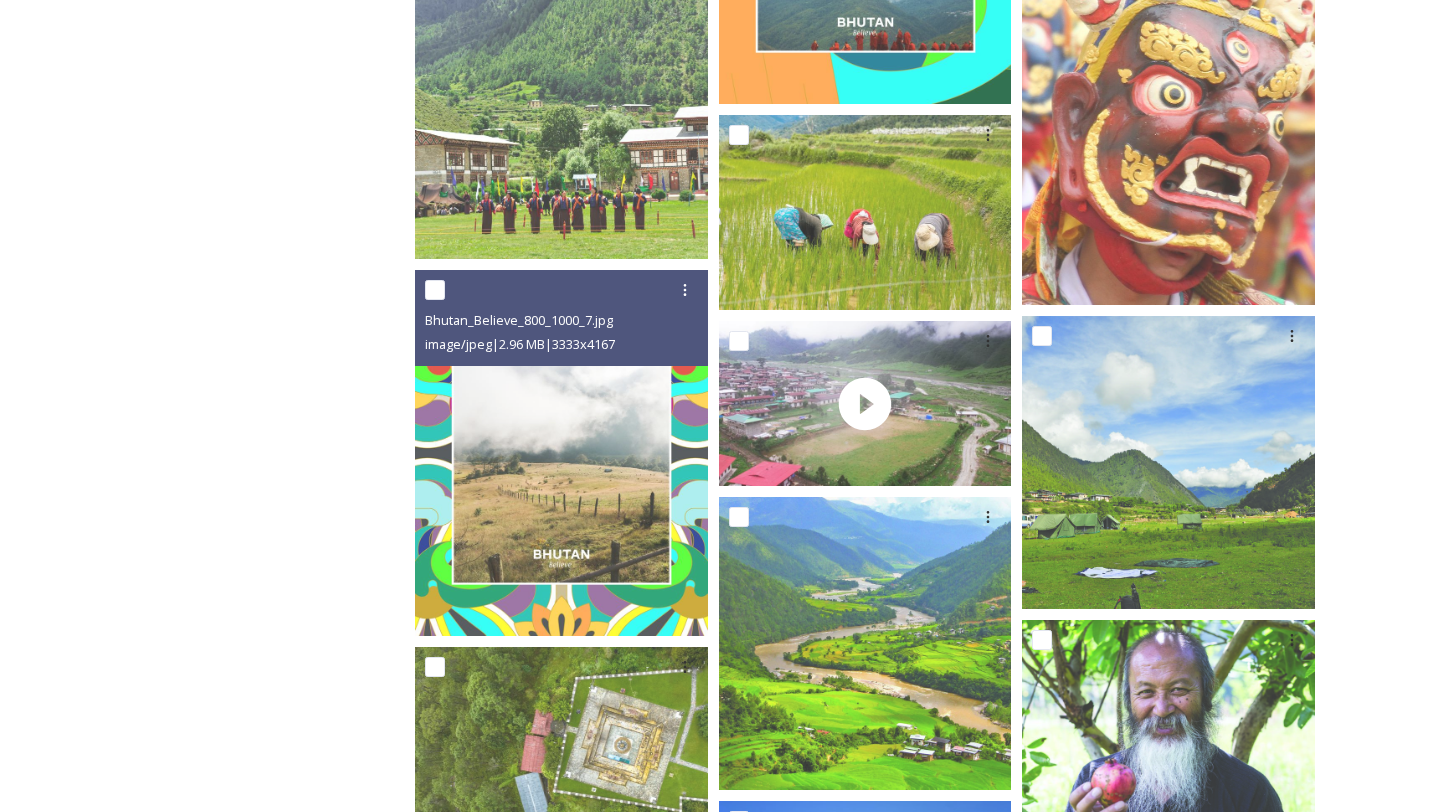 scroll, scrollTop: 0, scrollLeft: 0, axis: both 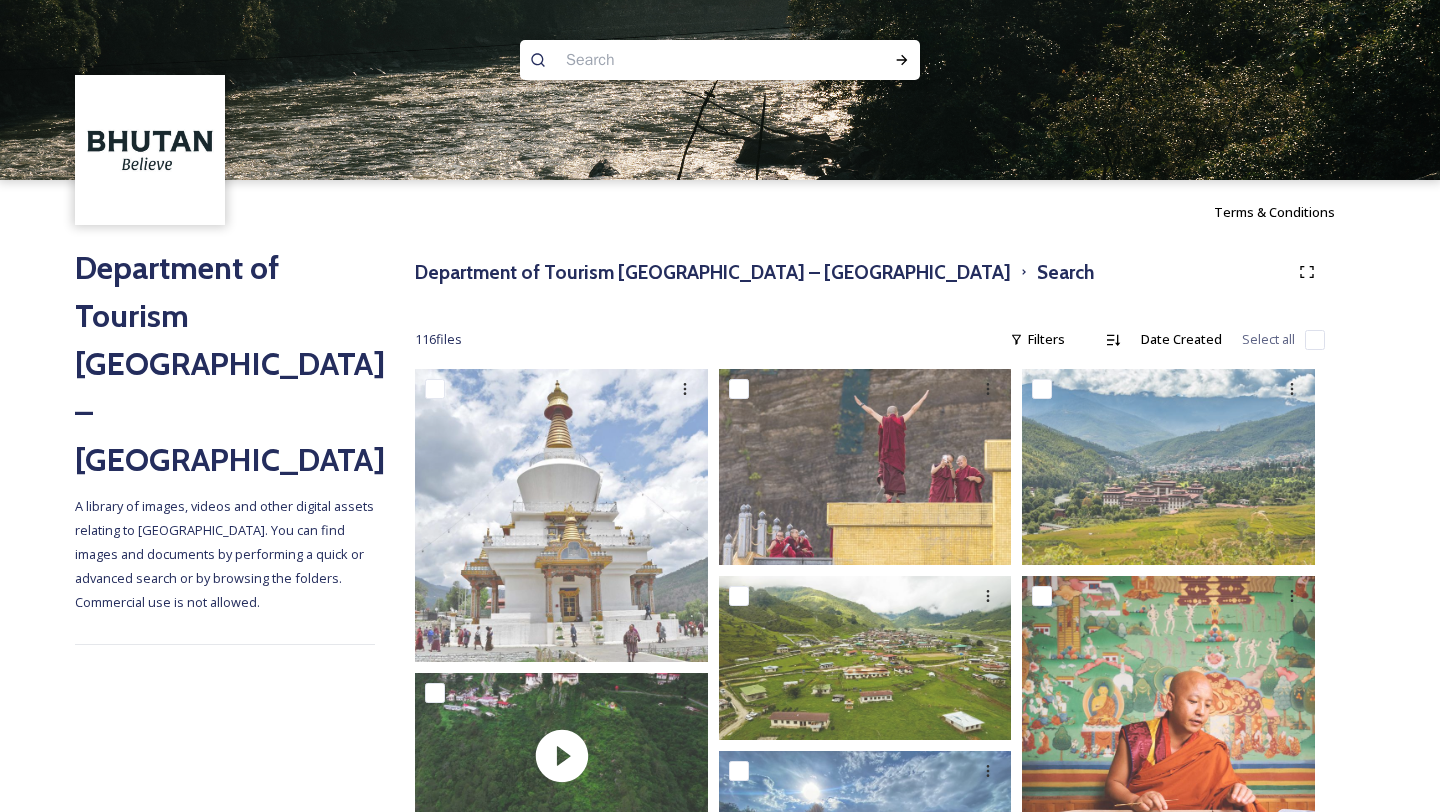click at bounding box center [681, 60] 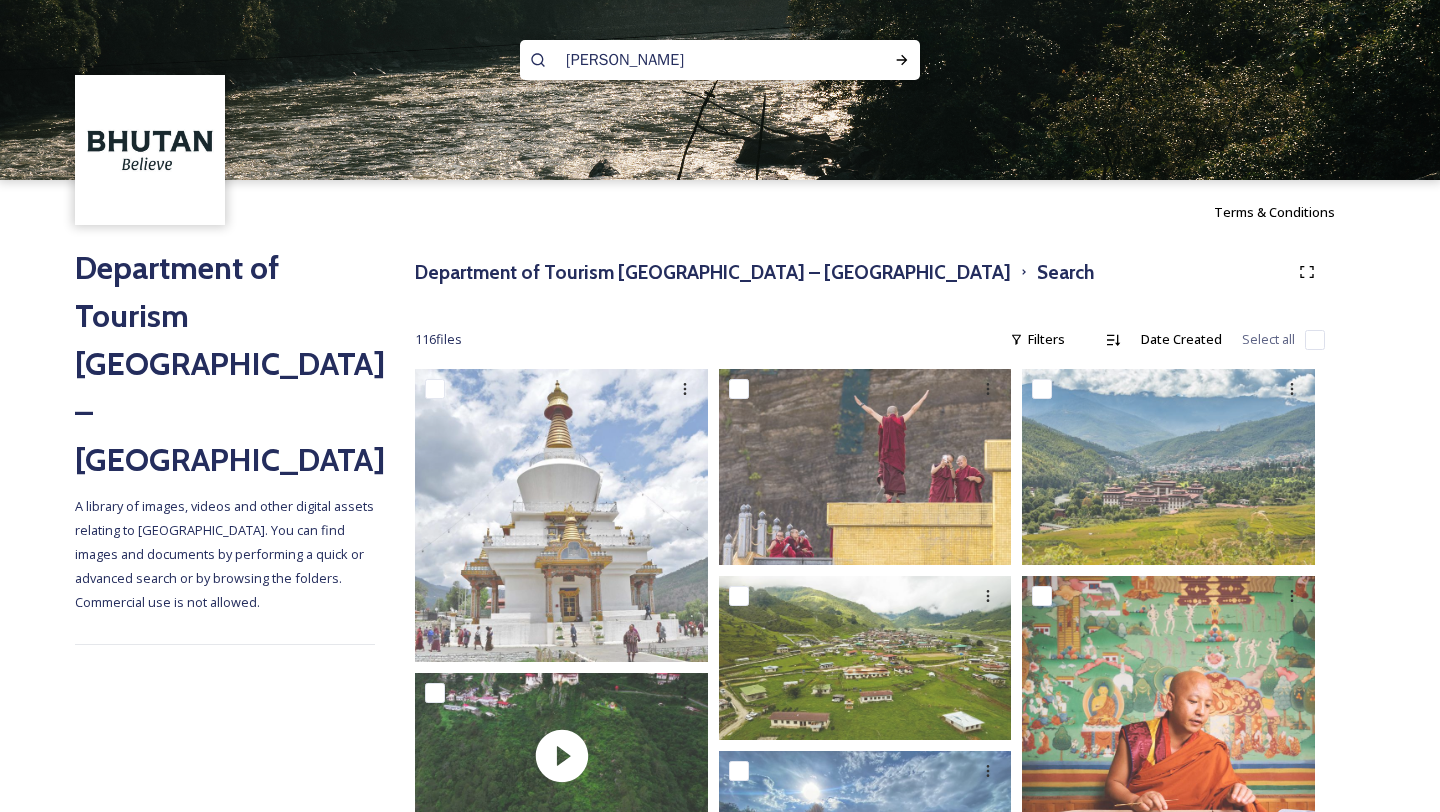 type on "archery" 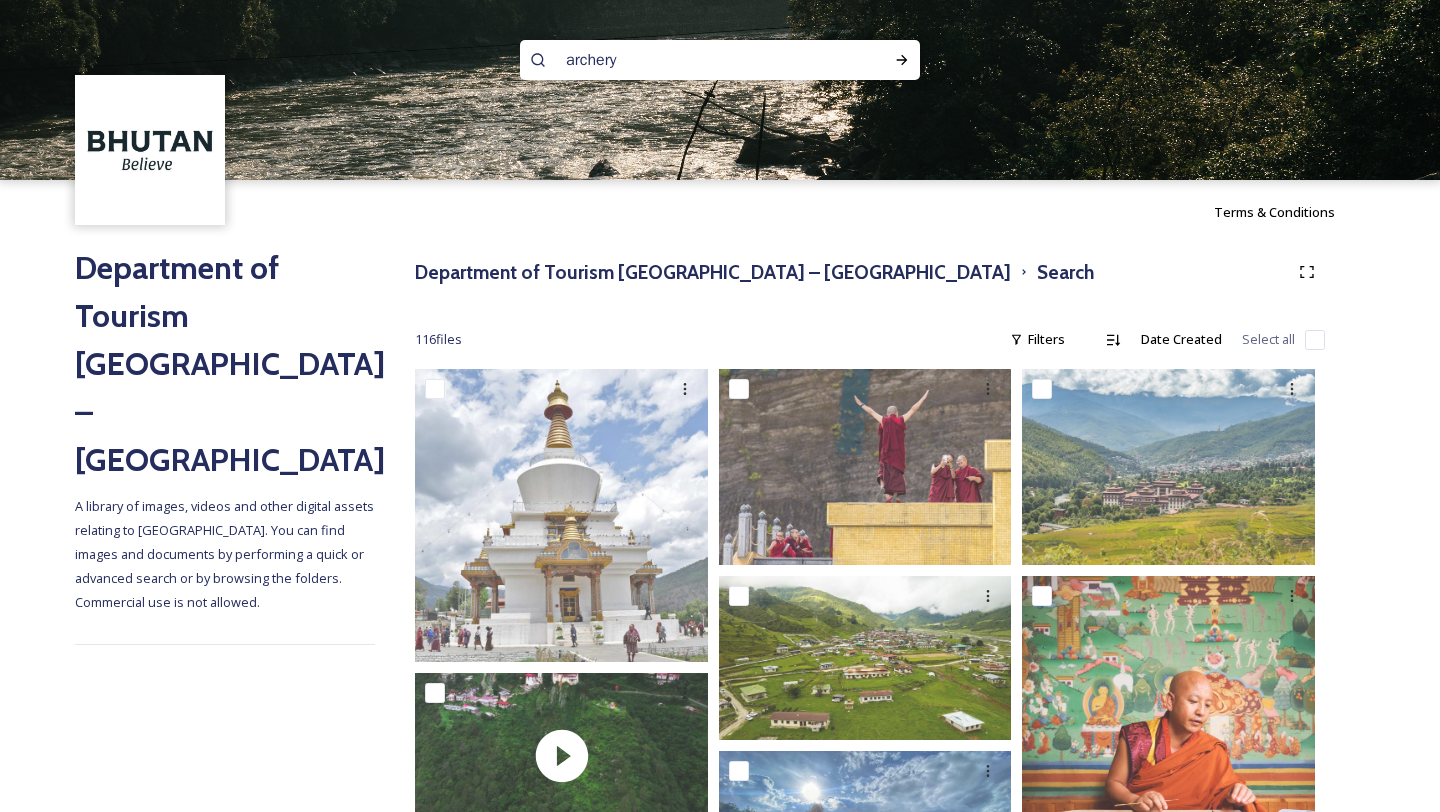 type 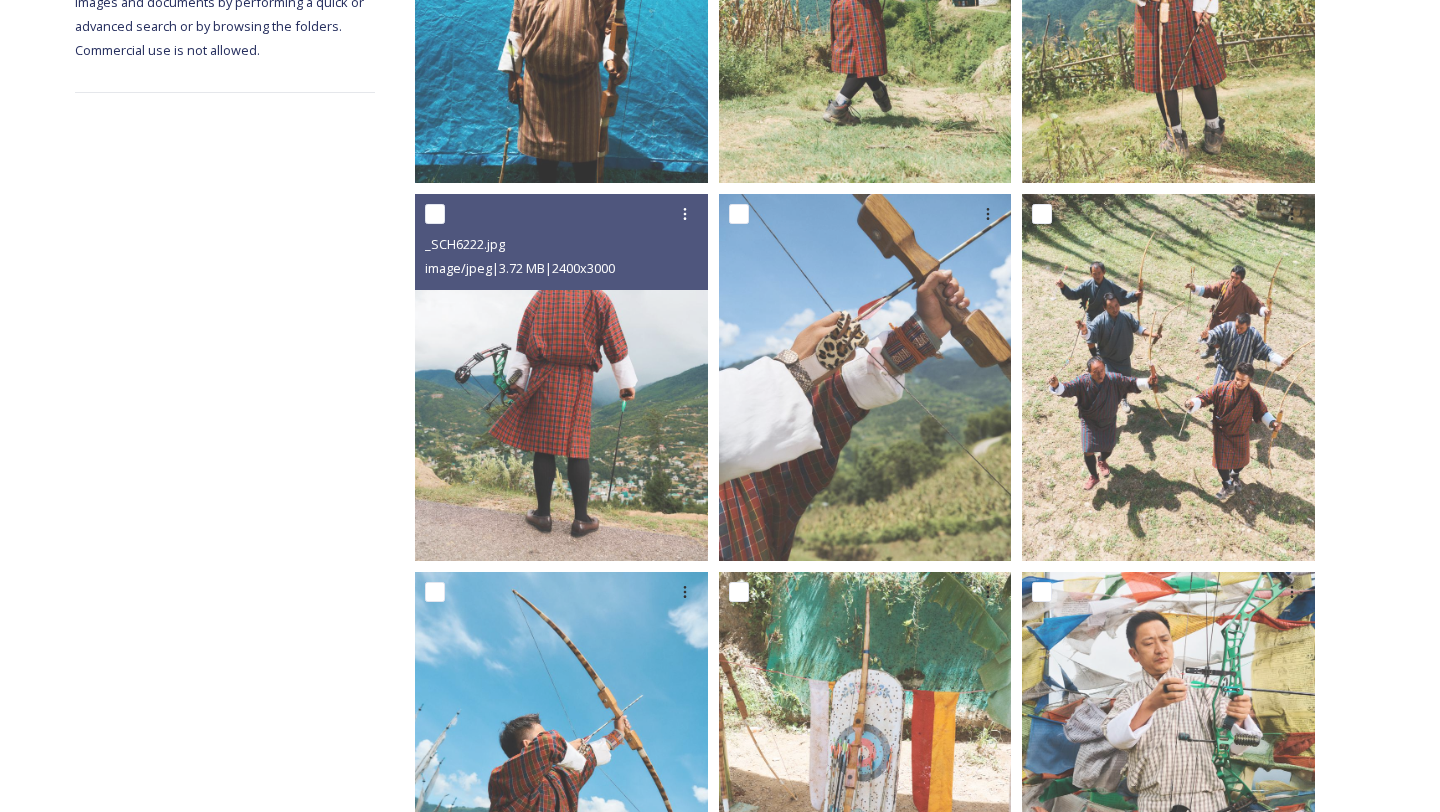 scroll, scrollTop: 551, scrollLeft: 0, axis: vertical 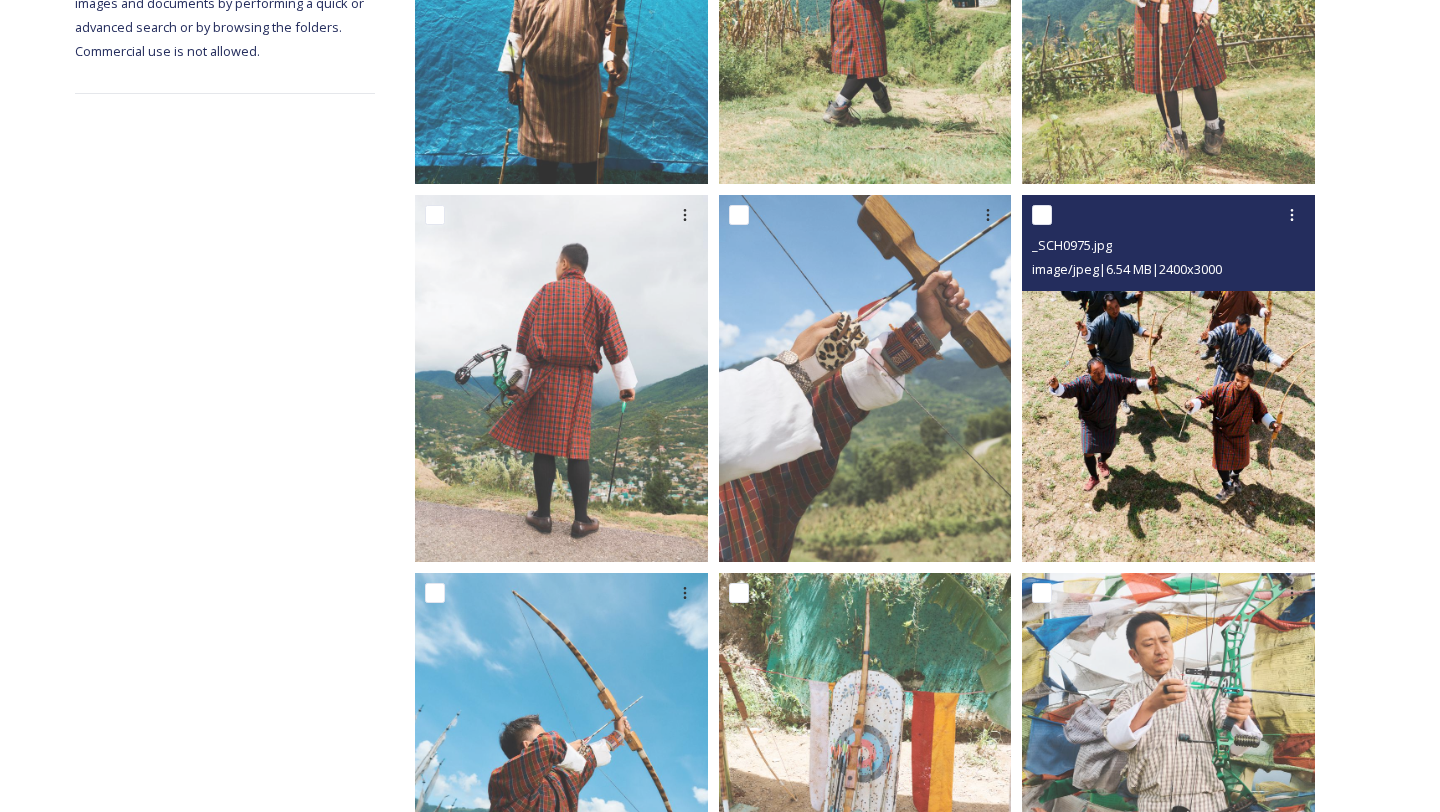 click at bounding box center (1168, 378) 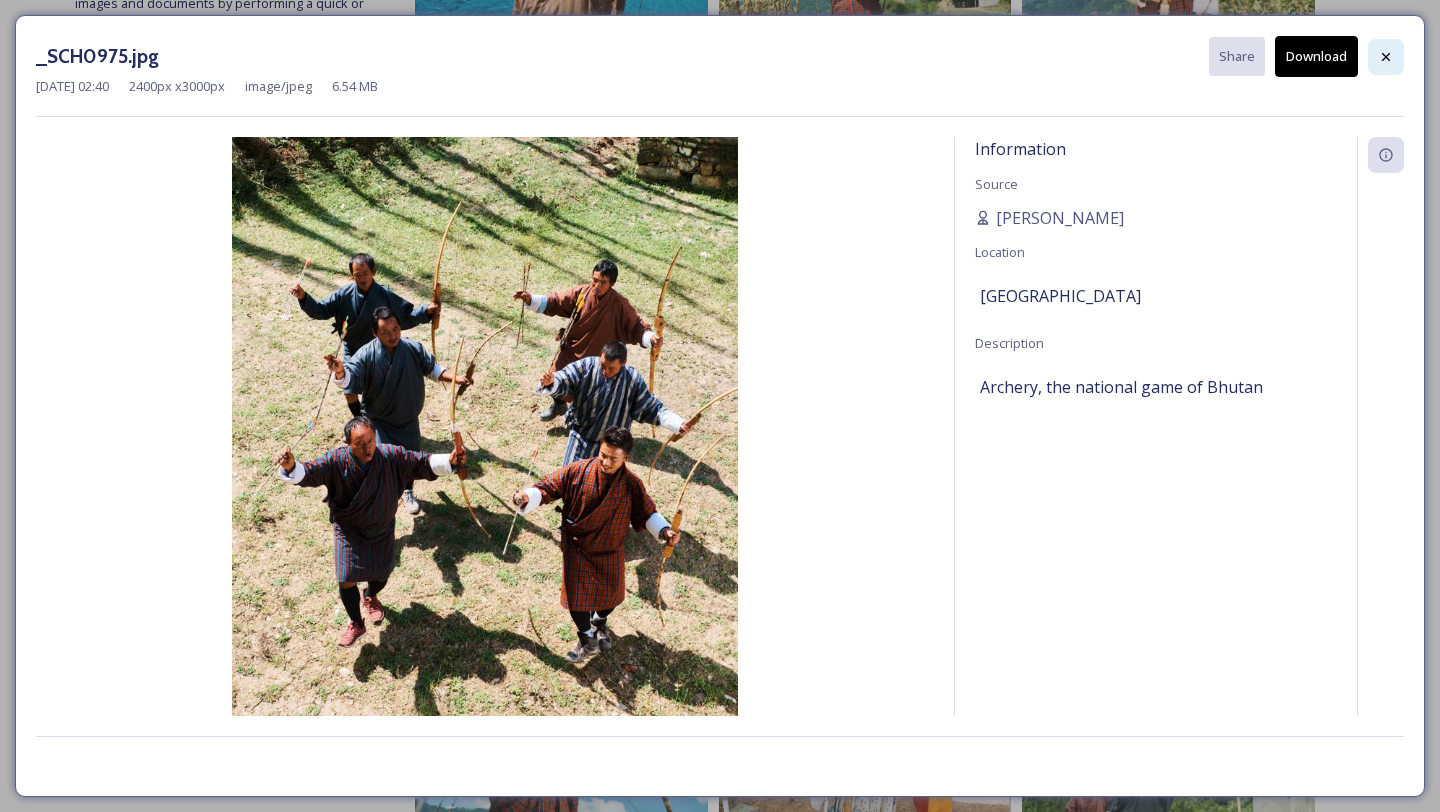 click 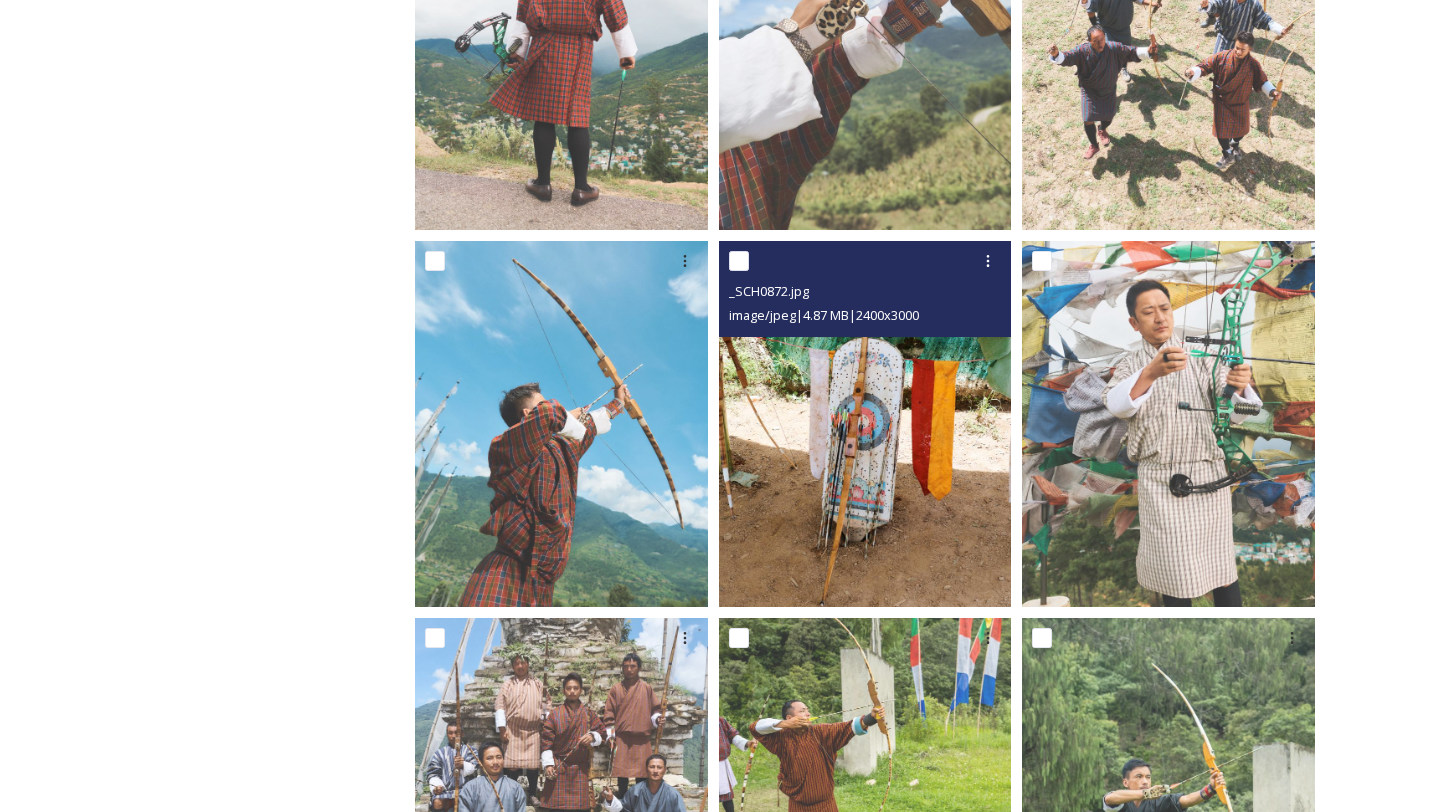 scroll, scrollTop: 882, scrollLeft: 0, axis: vertical 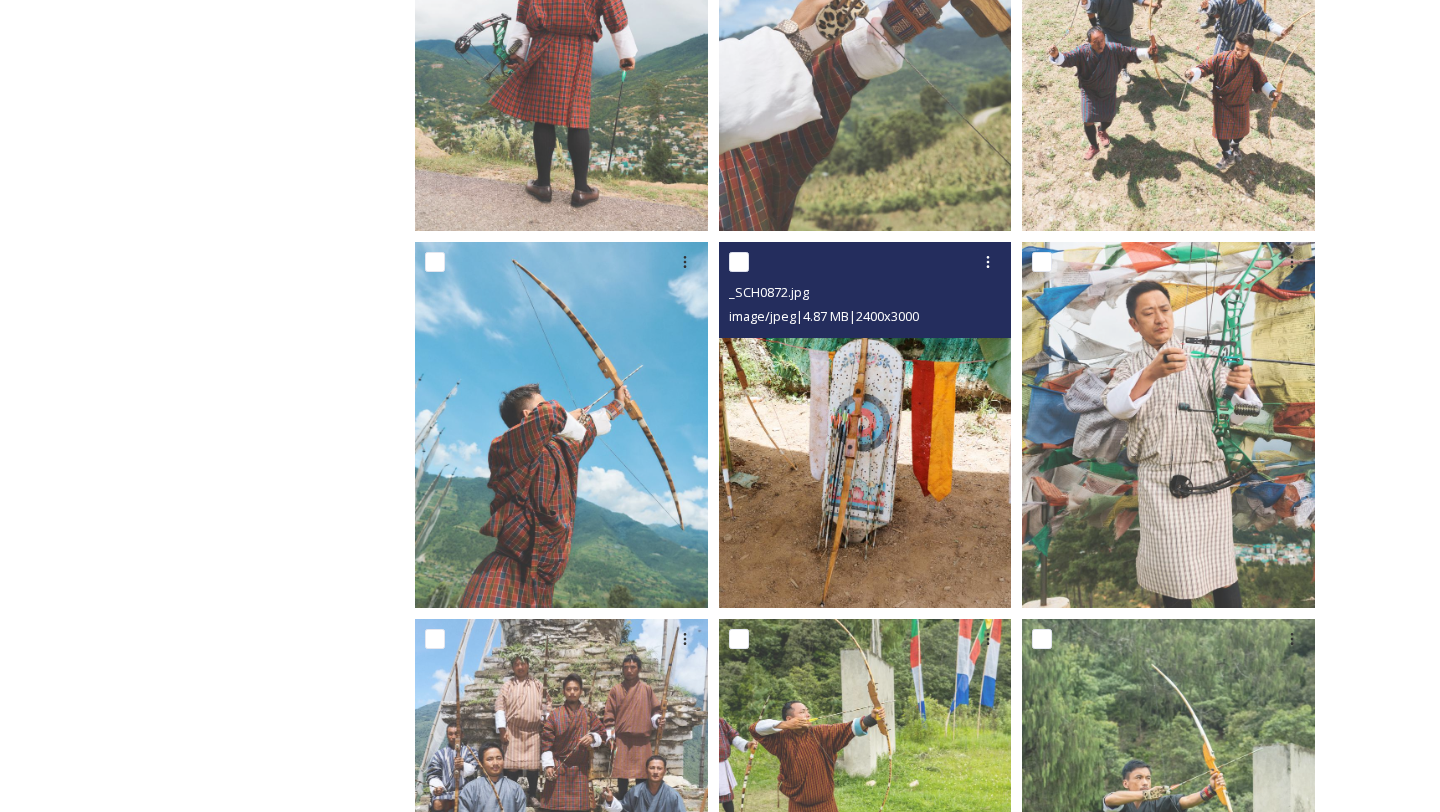 click at bounding box center (865, 425) 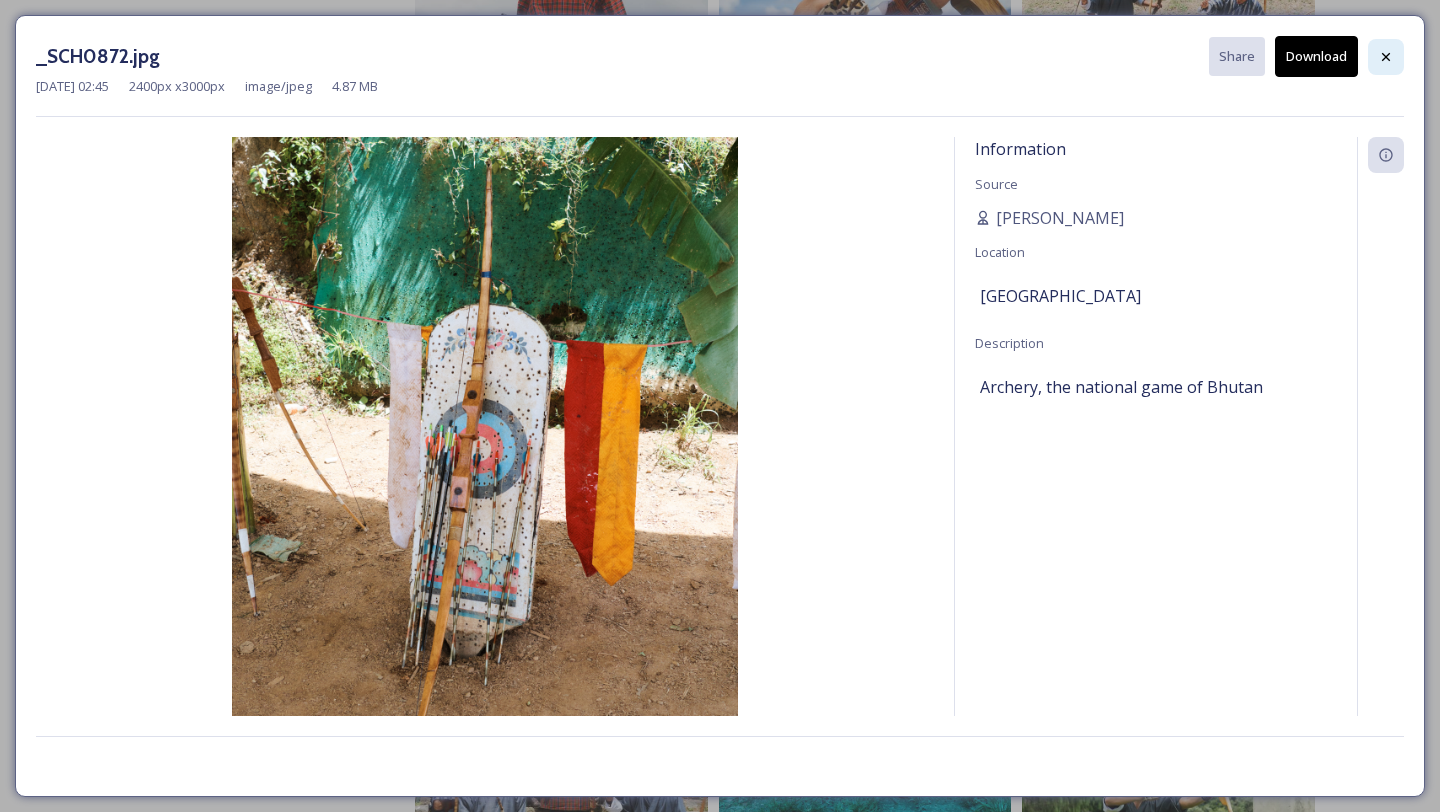 click at bounding box center [1386, 57] 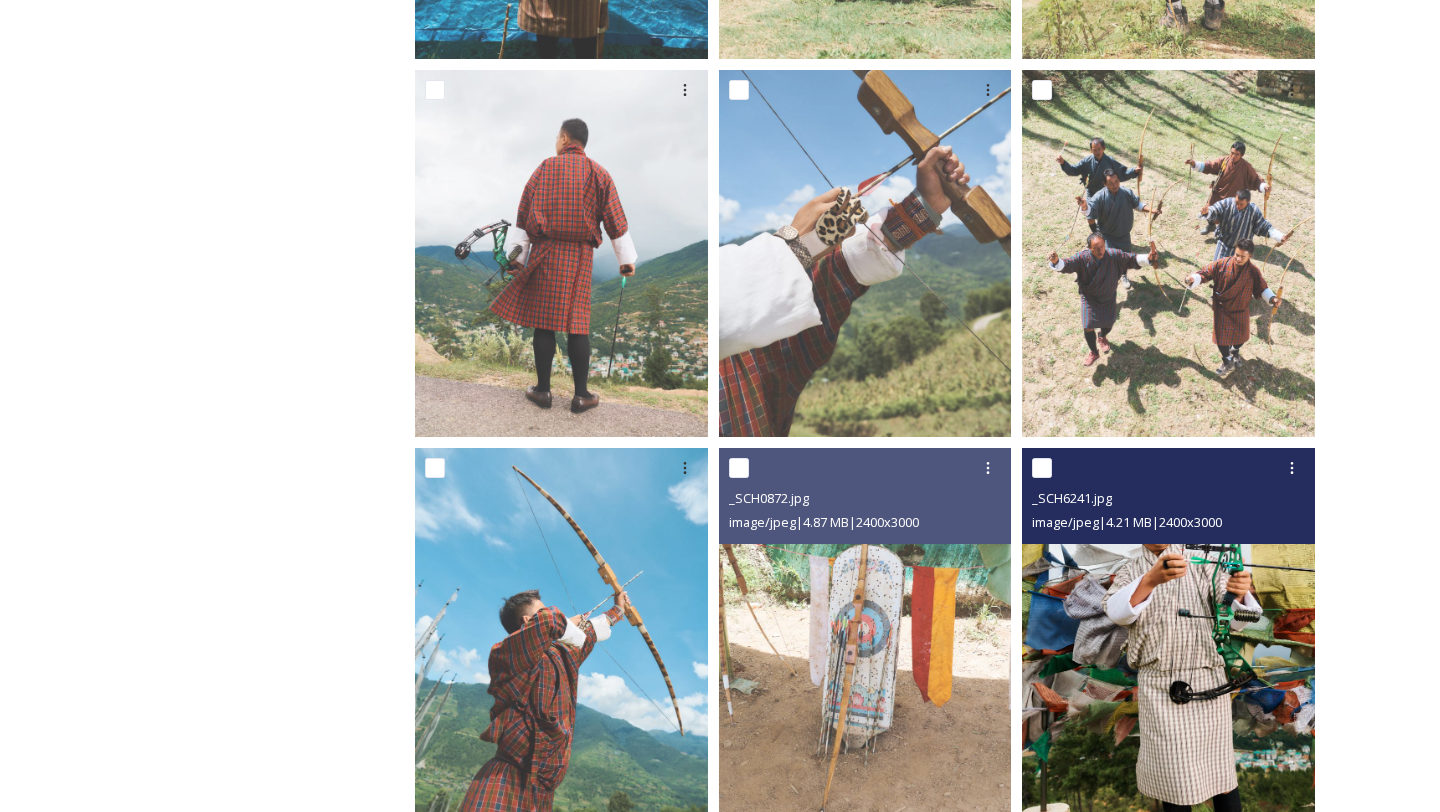 scroll, scrollTop: 665, scrollLeft: 0, axis: vertical 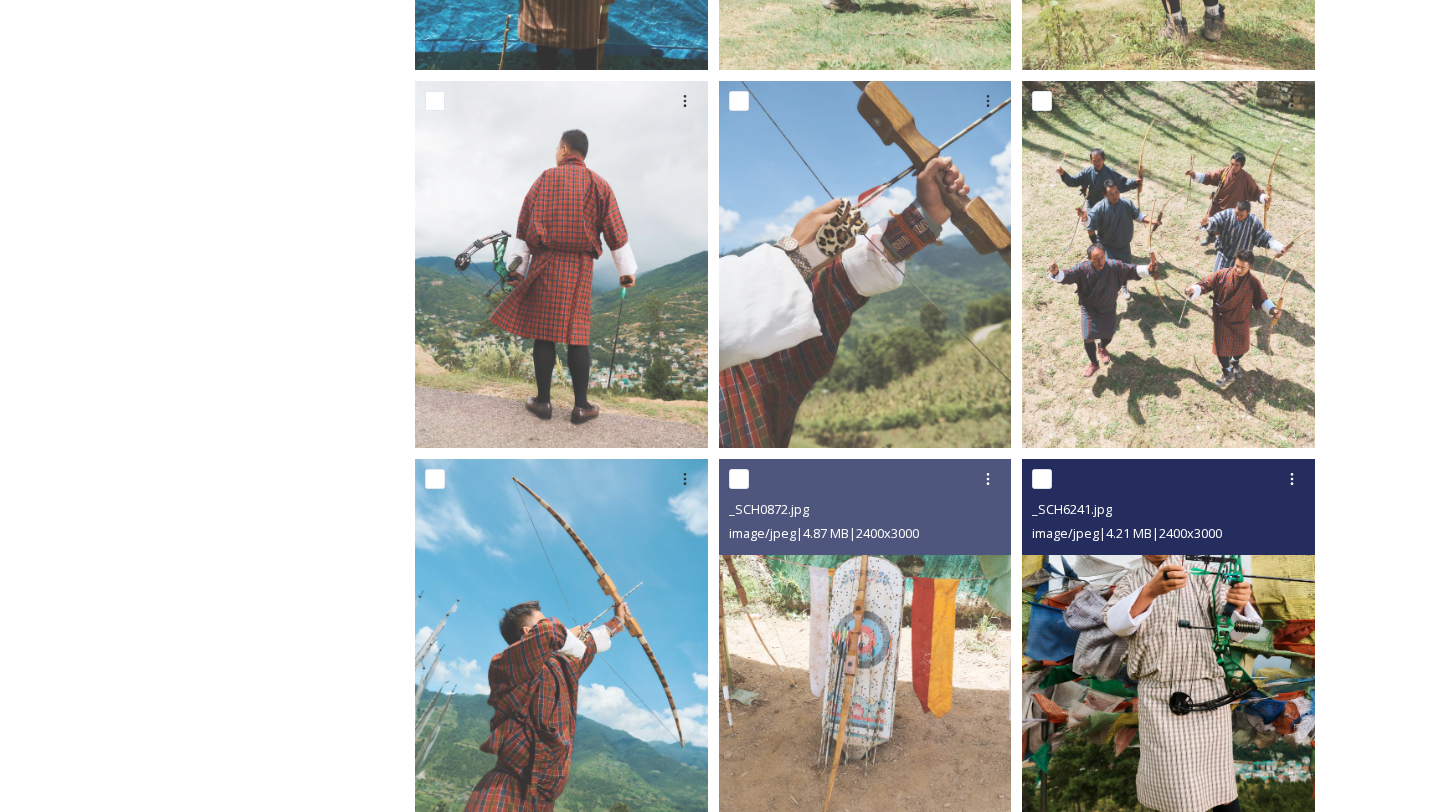 click at bounding box center [1168, 642] 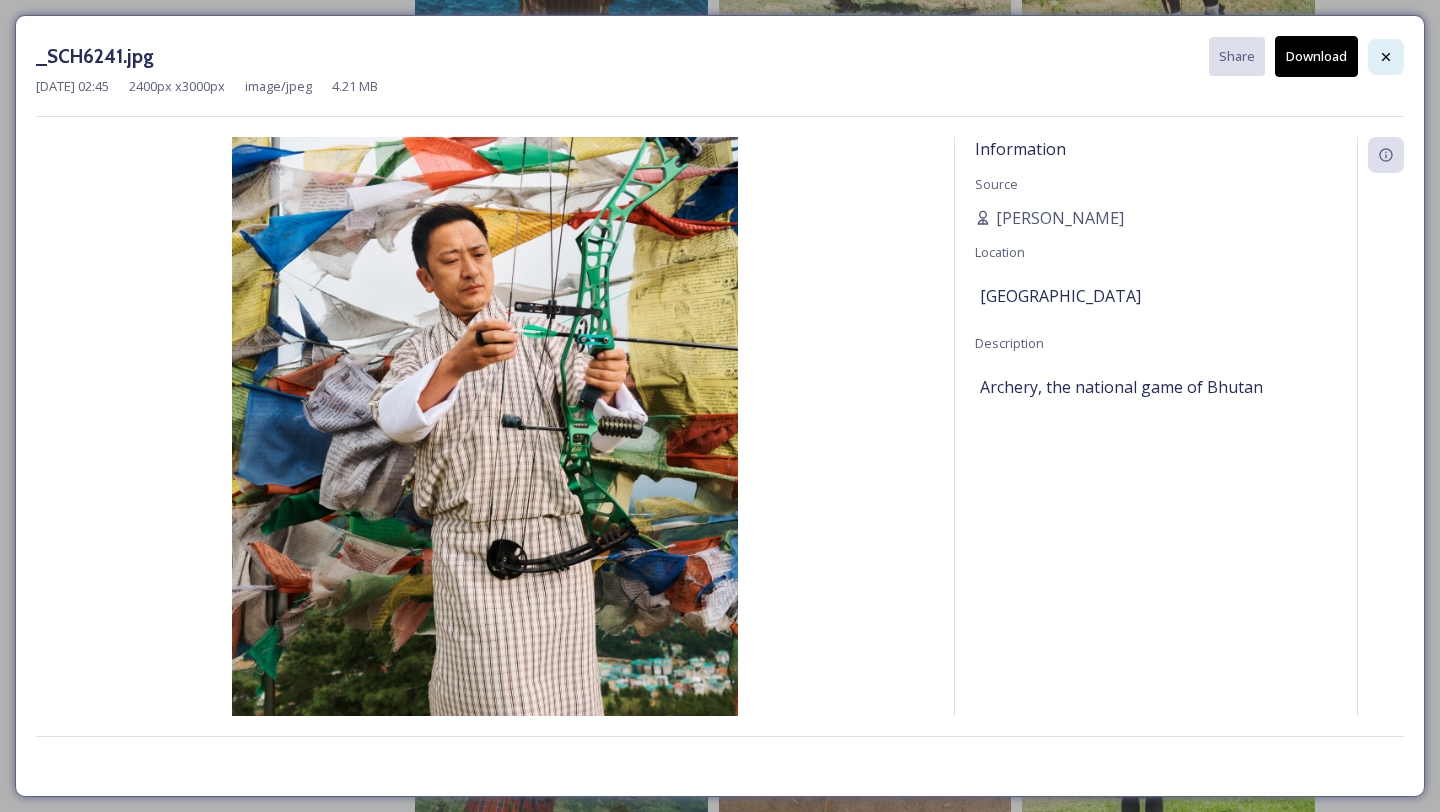 click 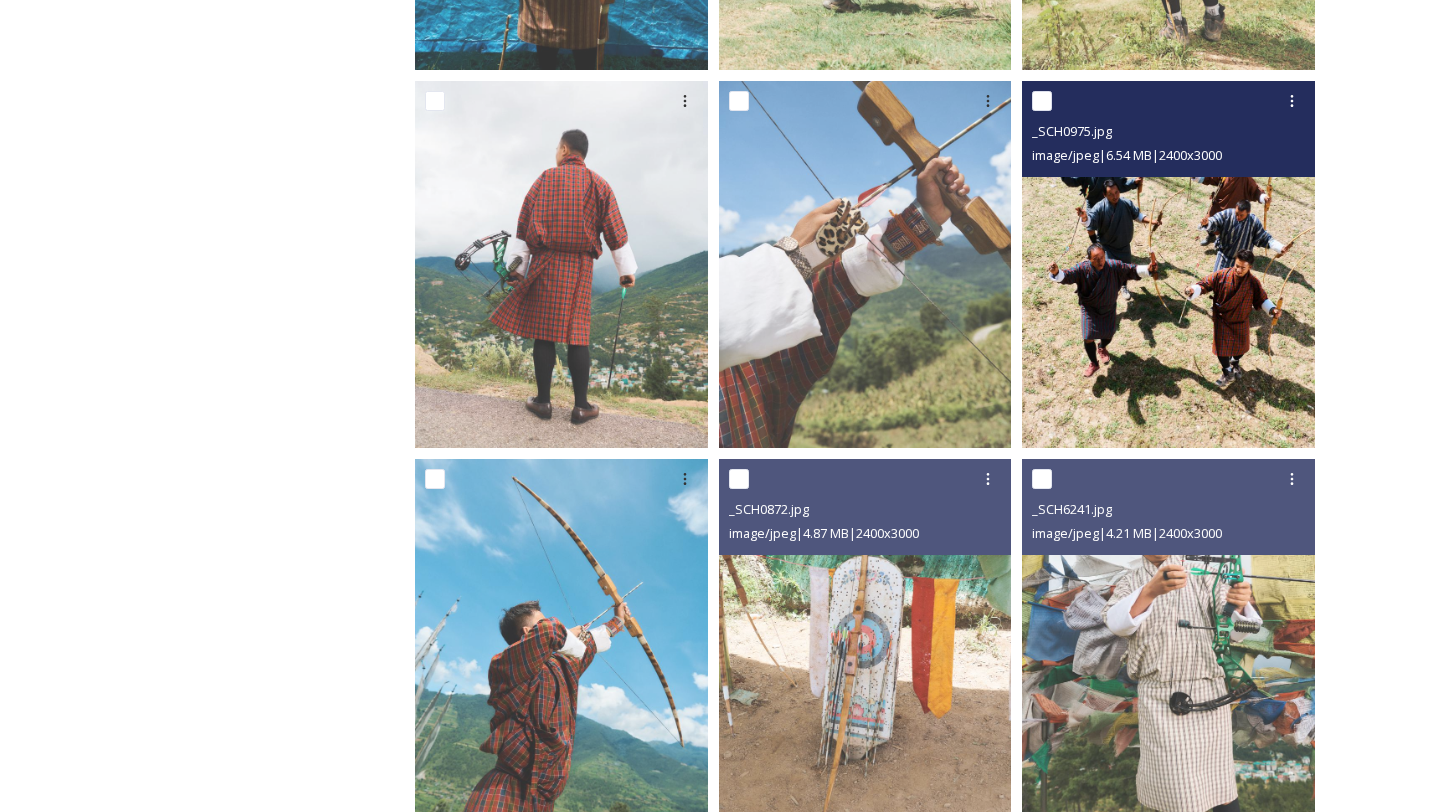 click at bounding box center [1168, 264] 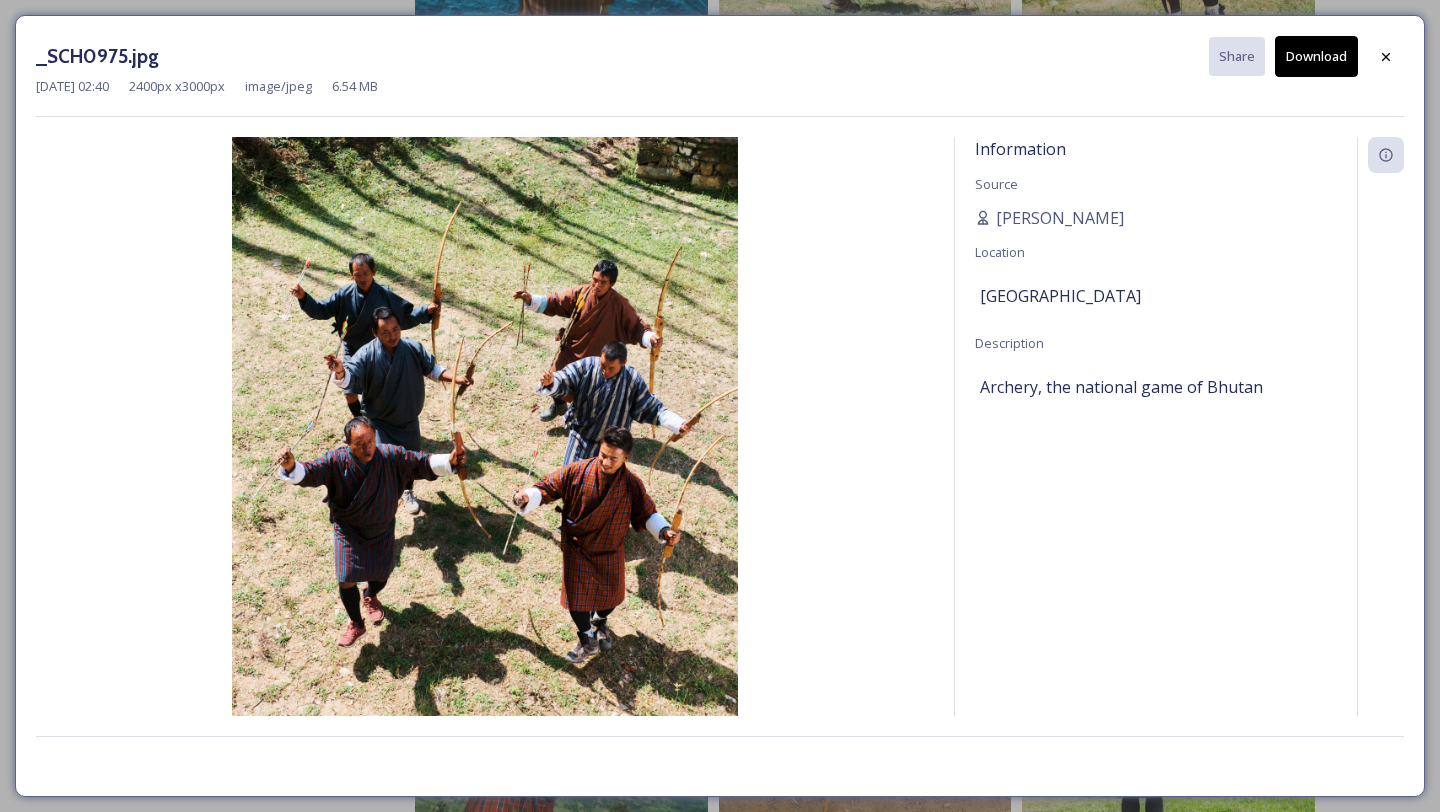 click on "Download" at bounding box center [1316, 56] 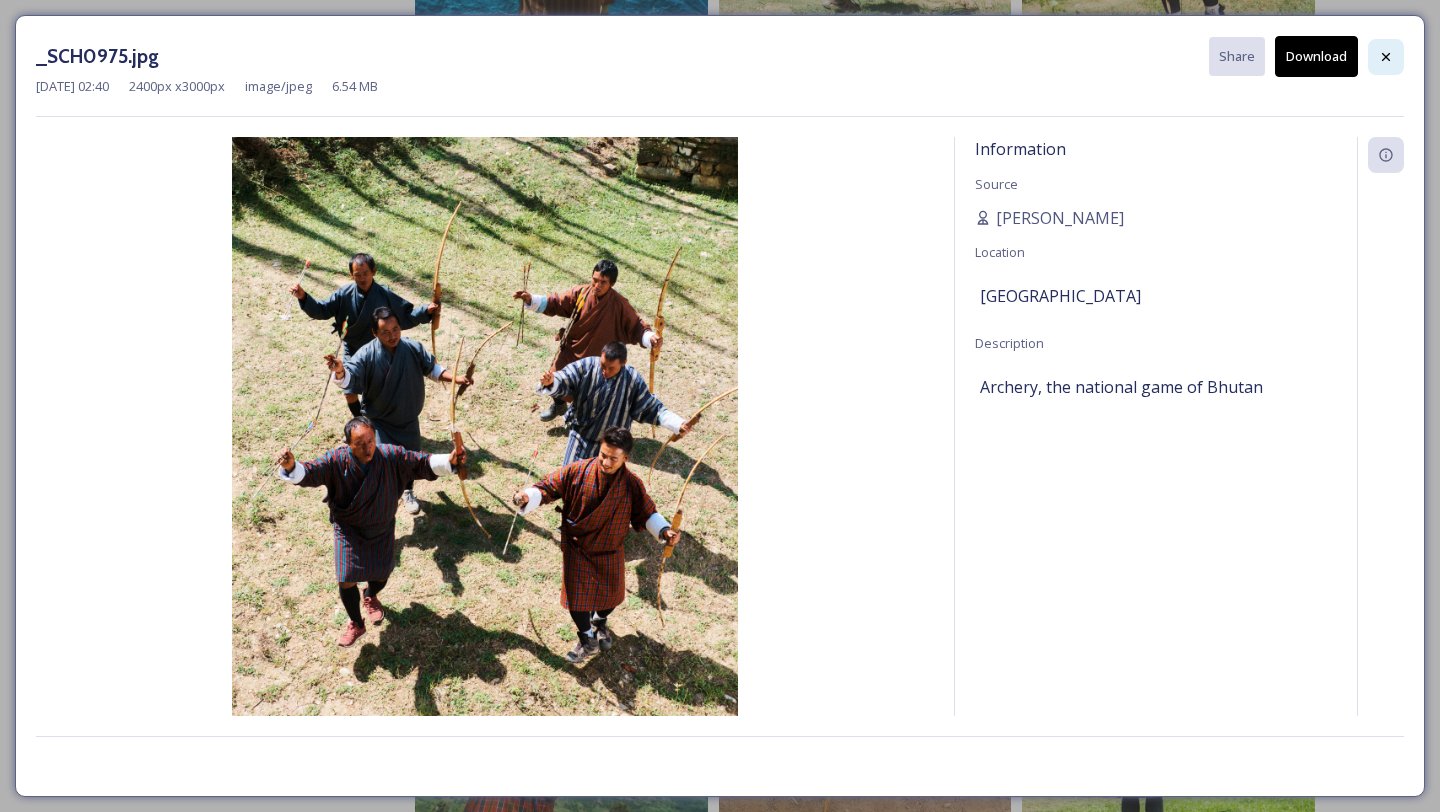 click 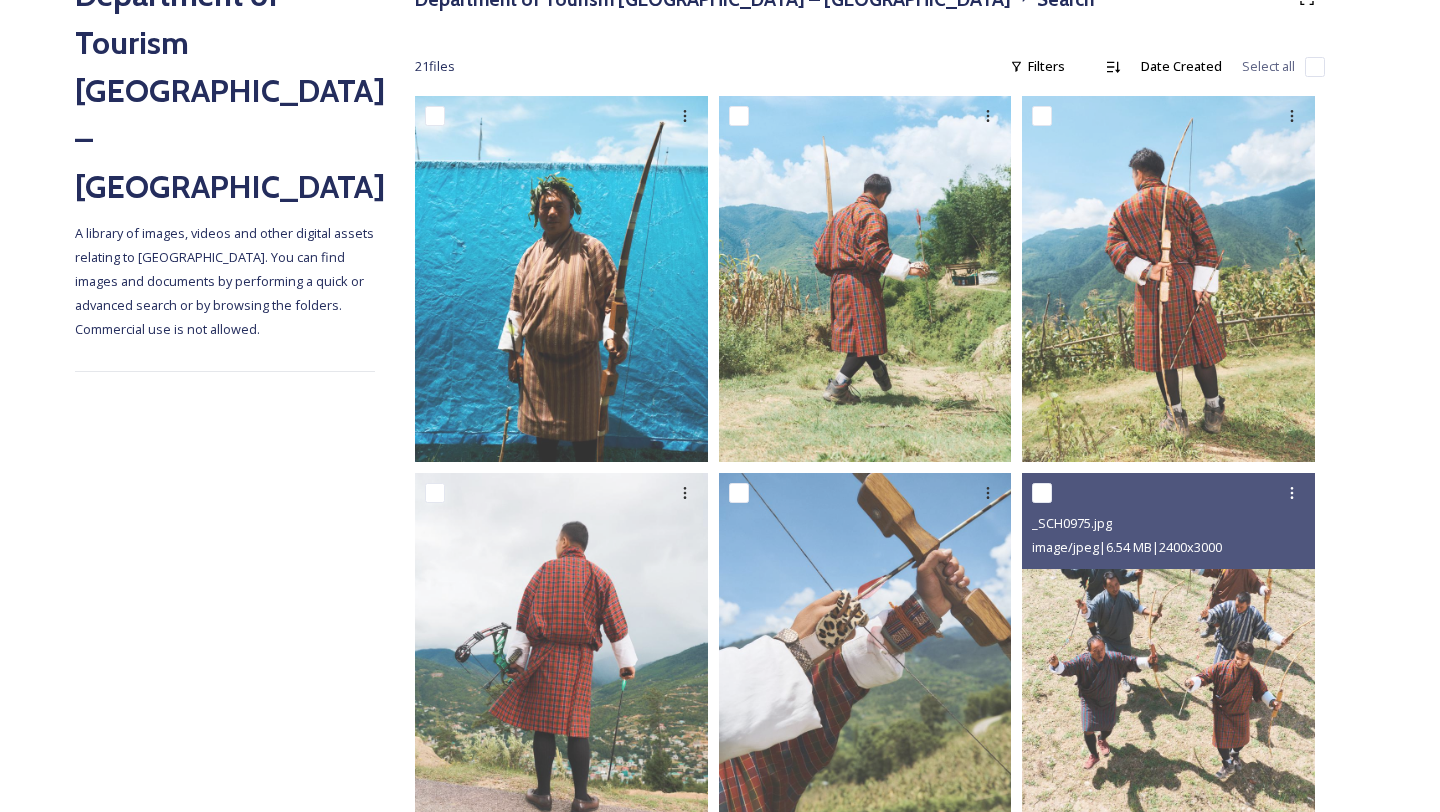 scroll, scrollTop: 0, scrollLeft: 0, axis: both 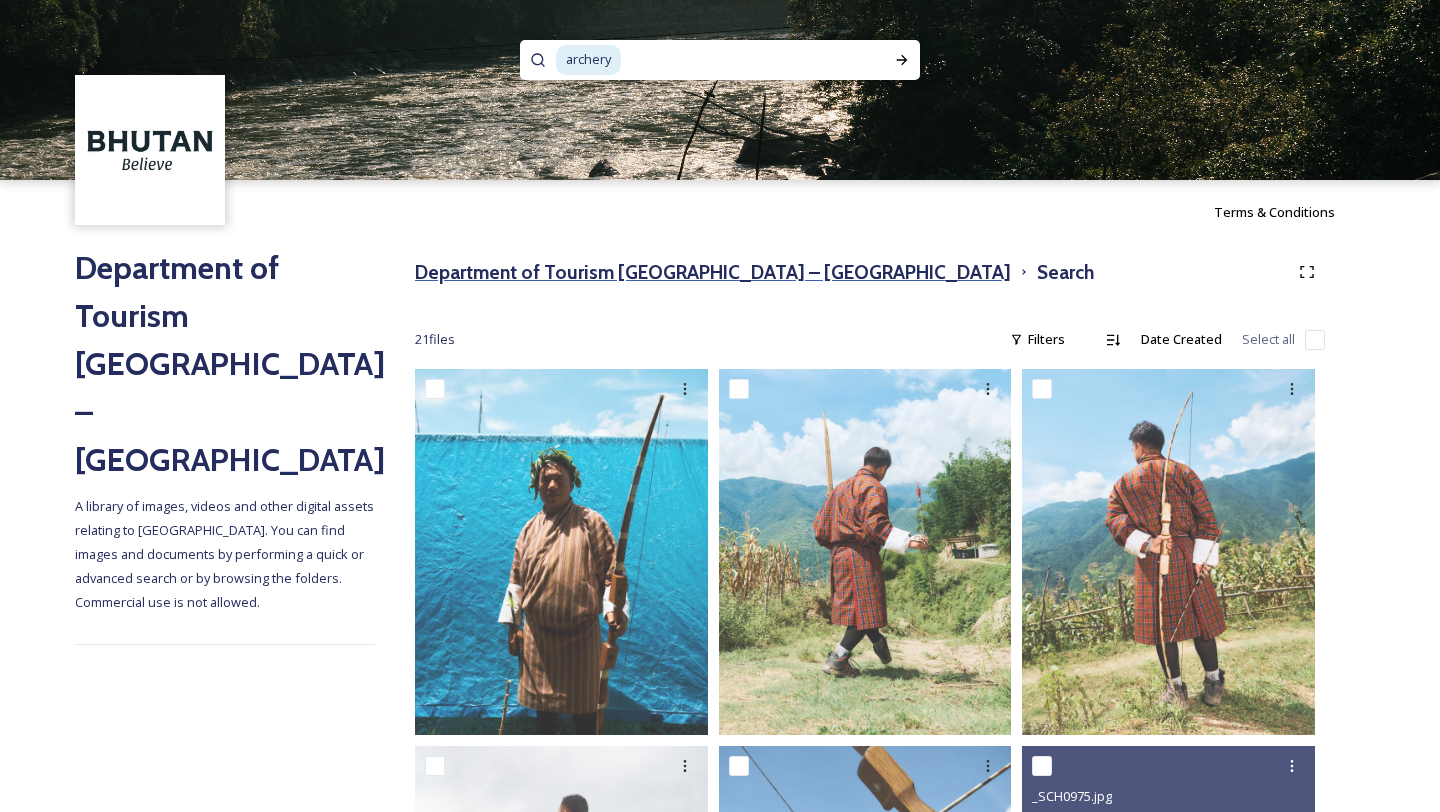 click on "Department of Tourism [GEOGRAPHIC_DATA] – [GEOGRAPHIC_DATA]" at bounding box center (713, 272) 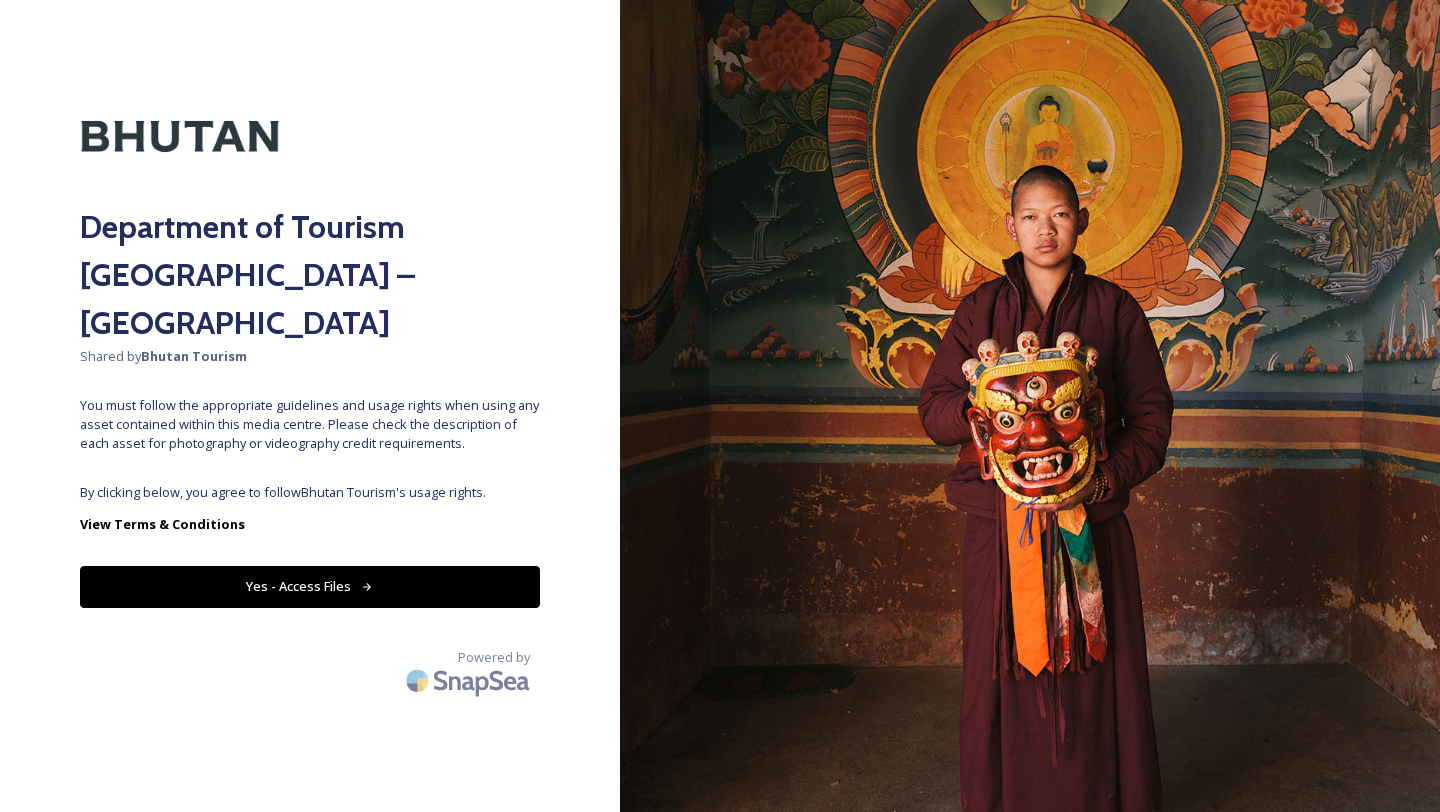 click on "Yes - Access Files" at bounding box center [310, 586] 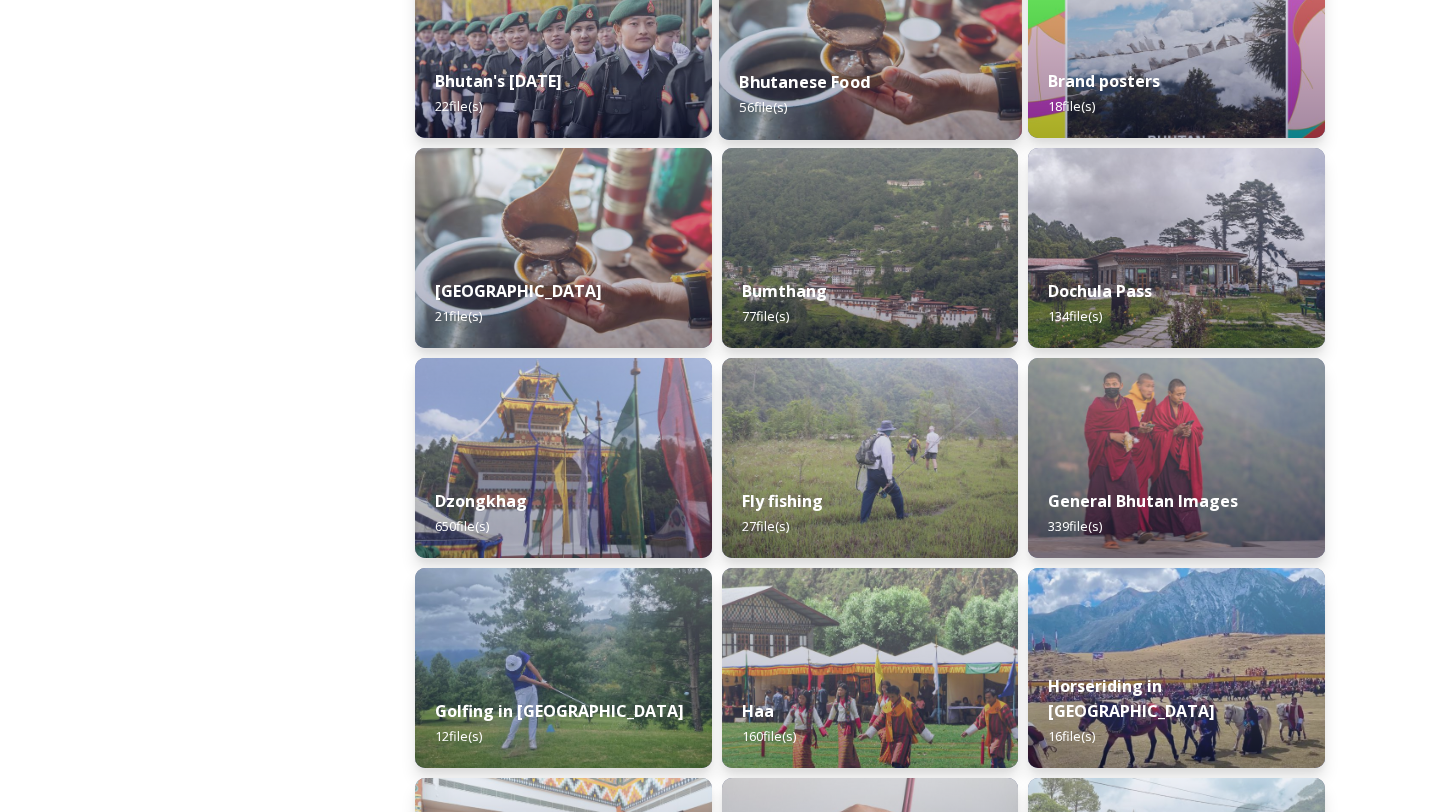scroll, scrollTop: 633, scrollLeft: 0, axis: vertical 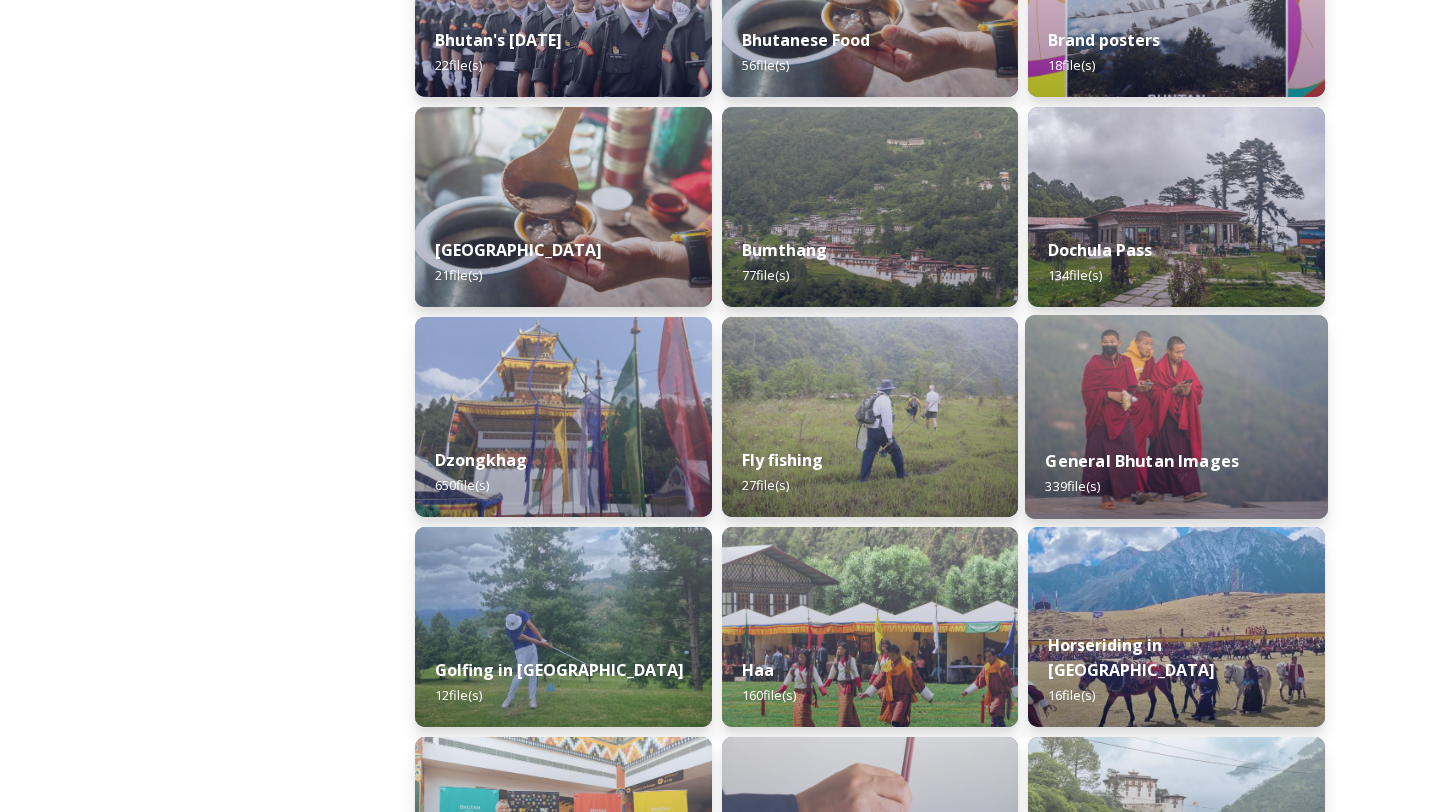 click on "General Bhutan Images" at bounding box center [1143, 461] 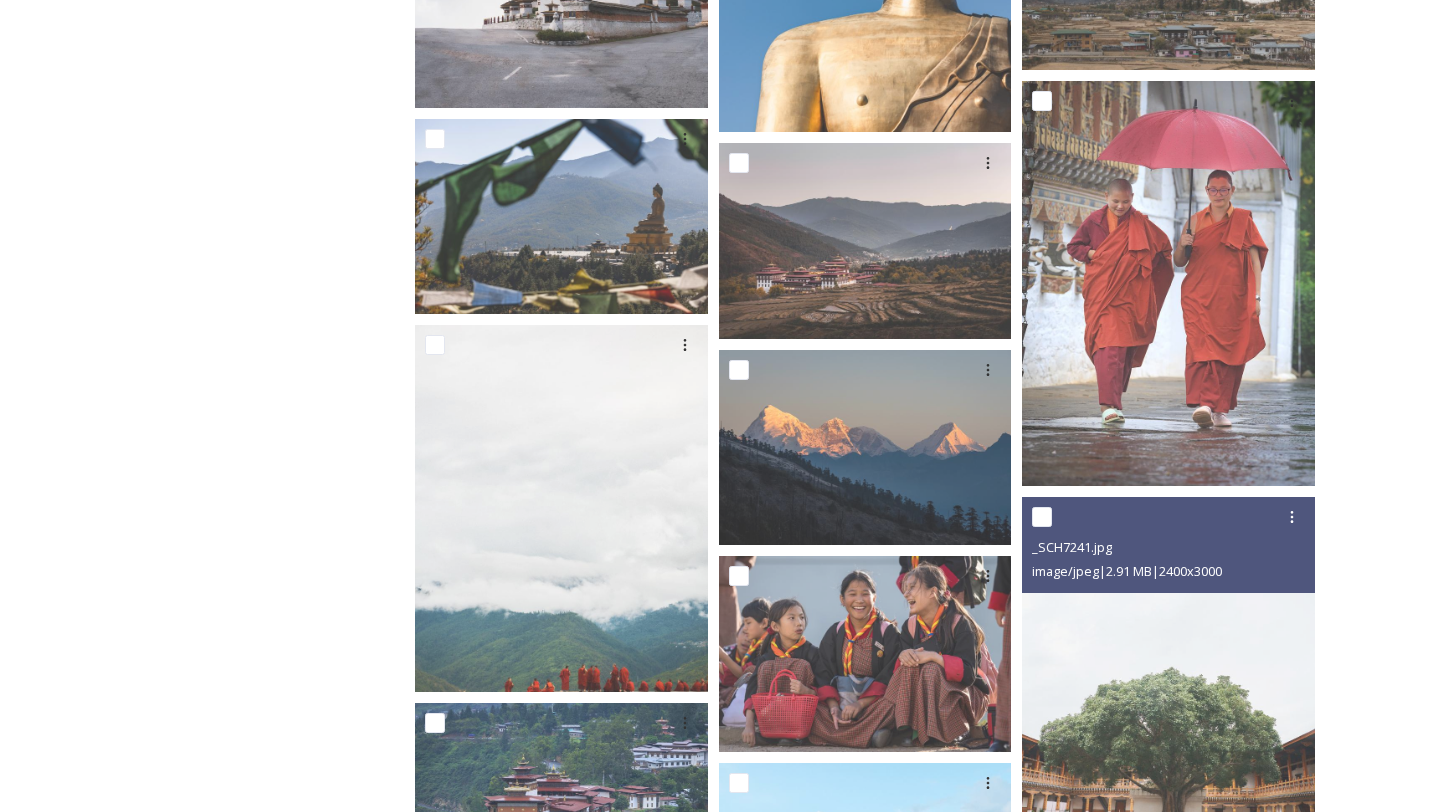 scroll, scrollTop: 1464, scrollLeft: 0, axis: vertical 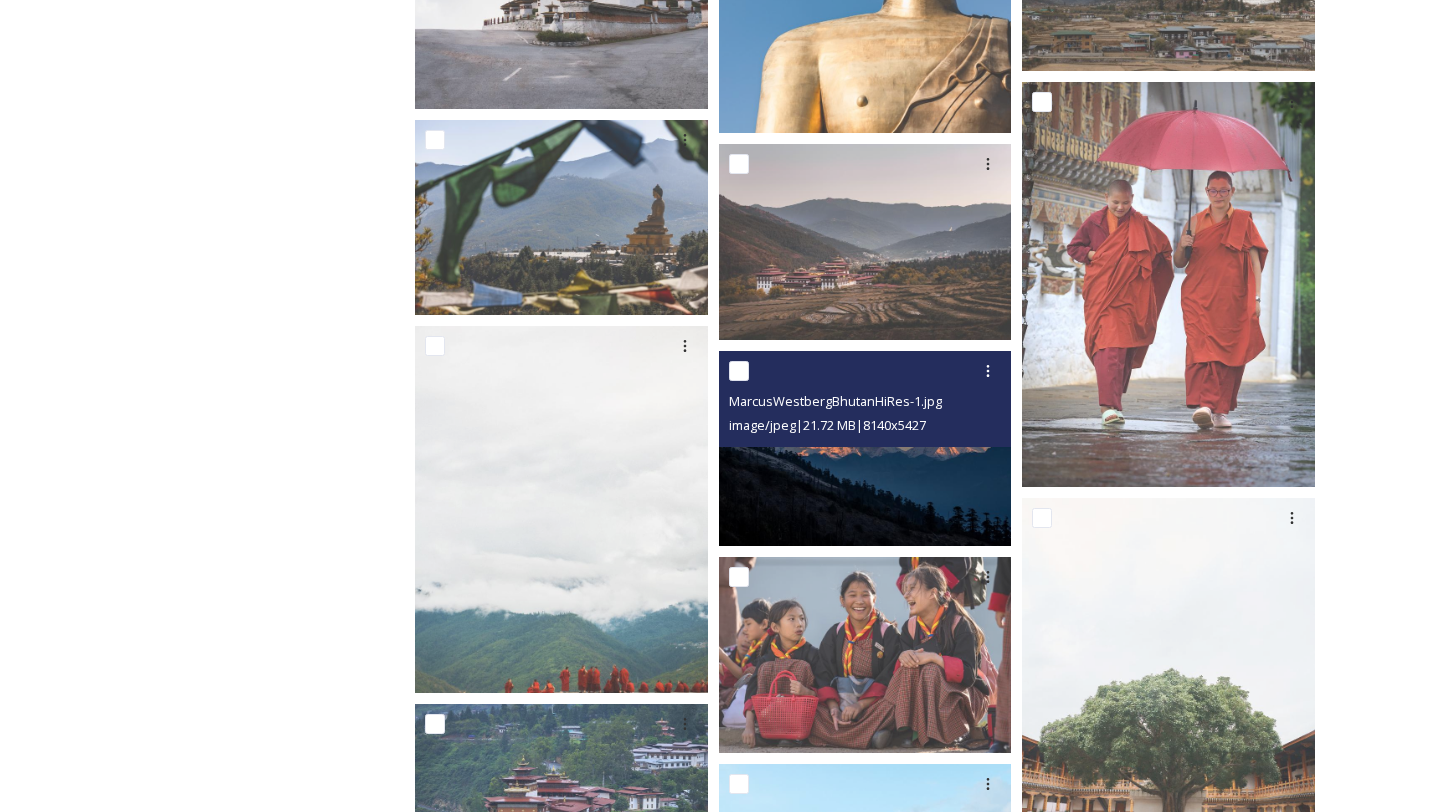 click at bounding box center (865, 448) 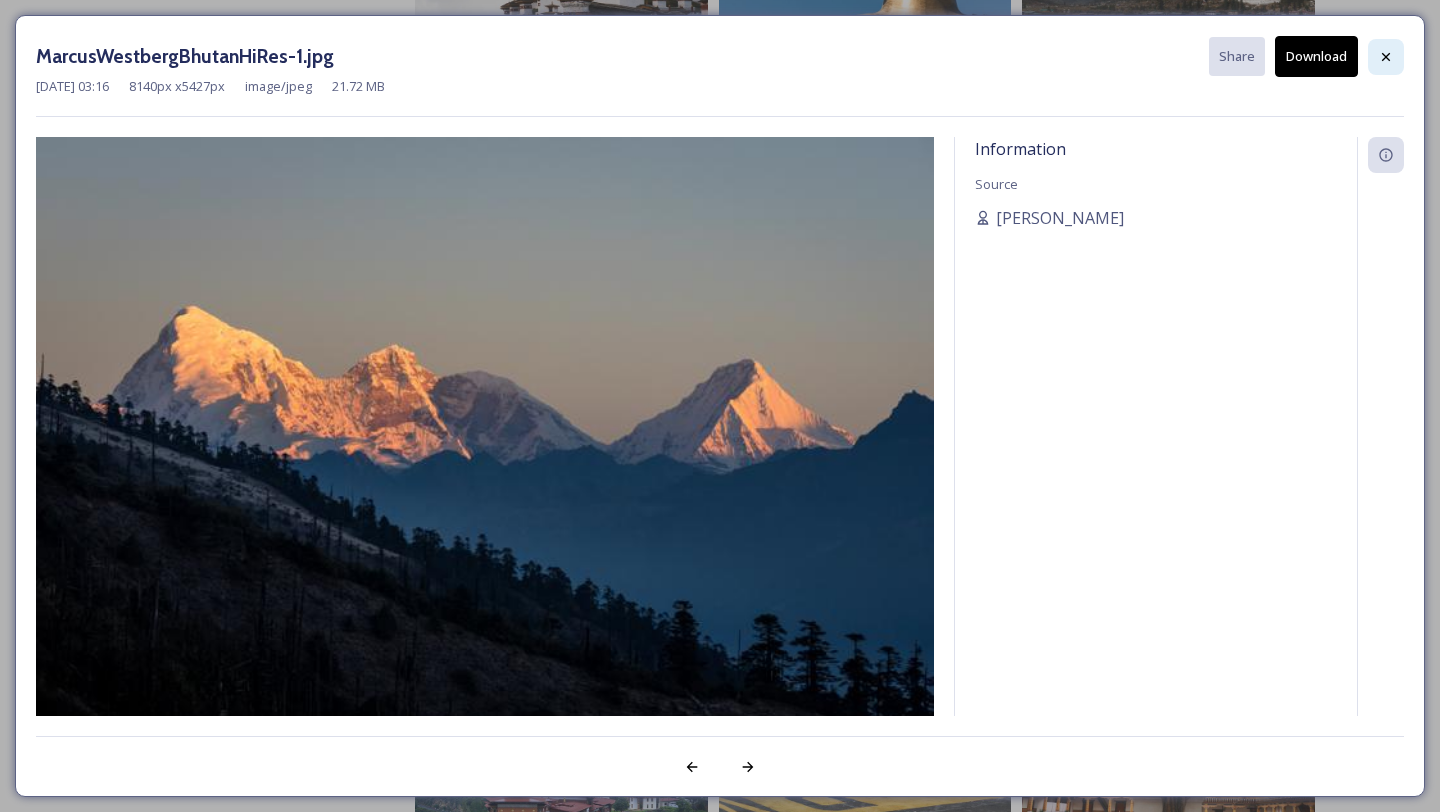 click at bounding box center [1386, 57] 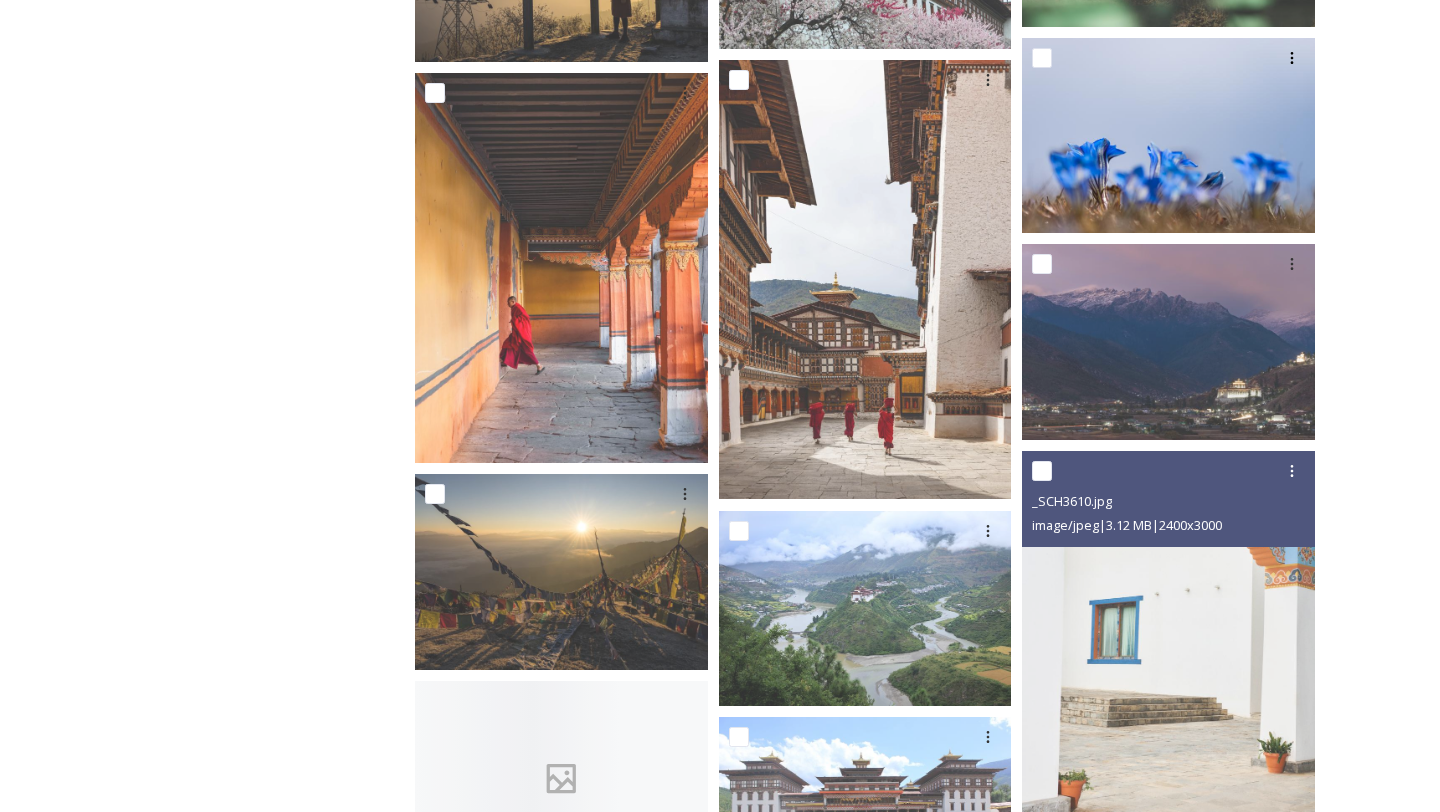 scroll, scrollTop: 2957, scrollLeft: 0, axis: vertical 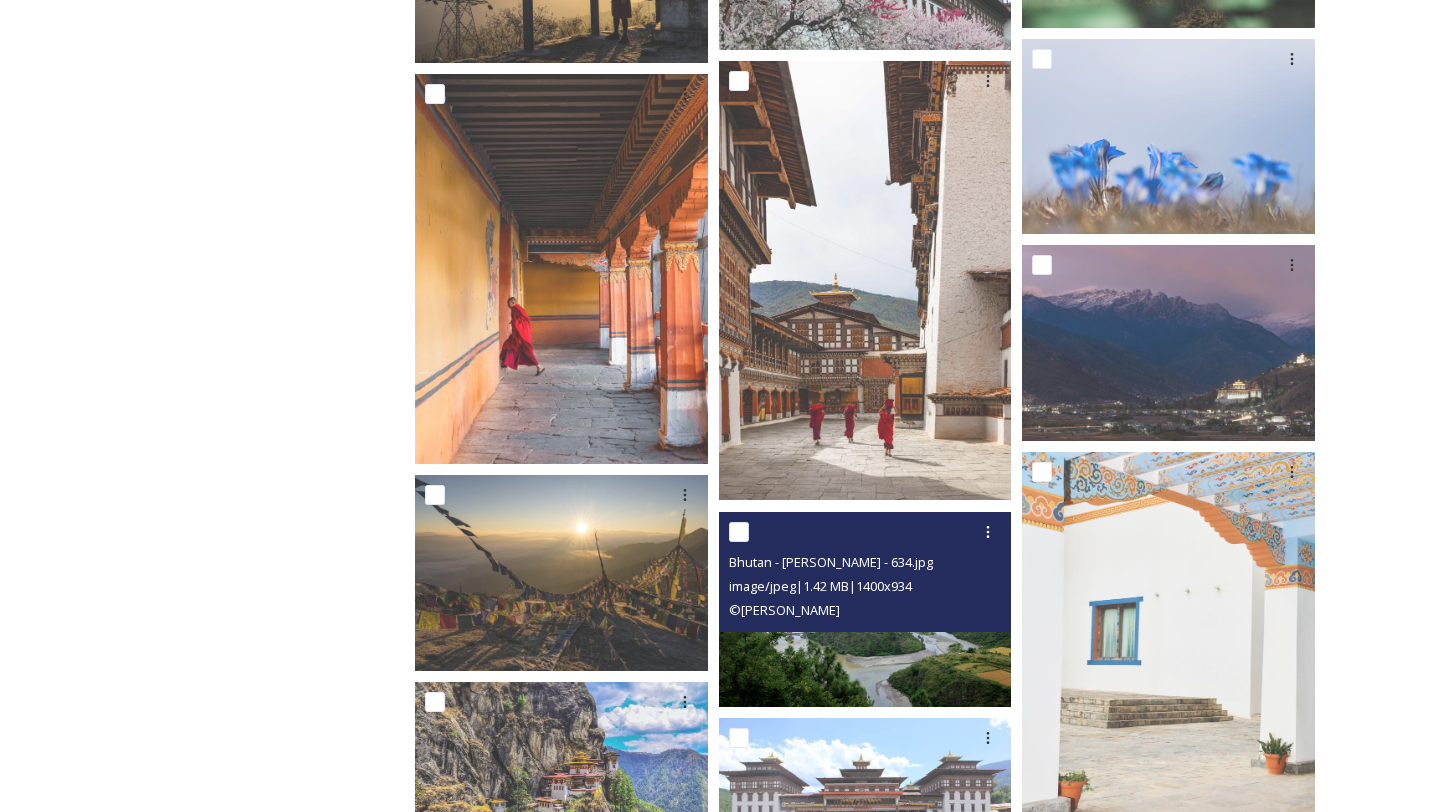 click at bounding box center [865, 609] 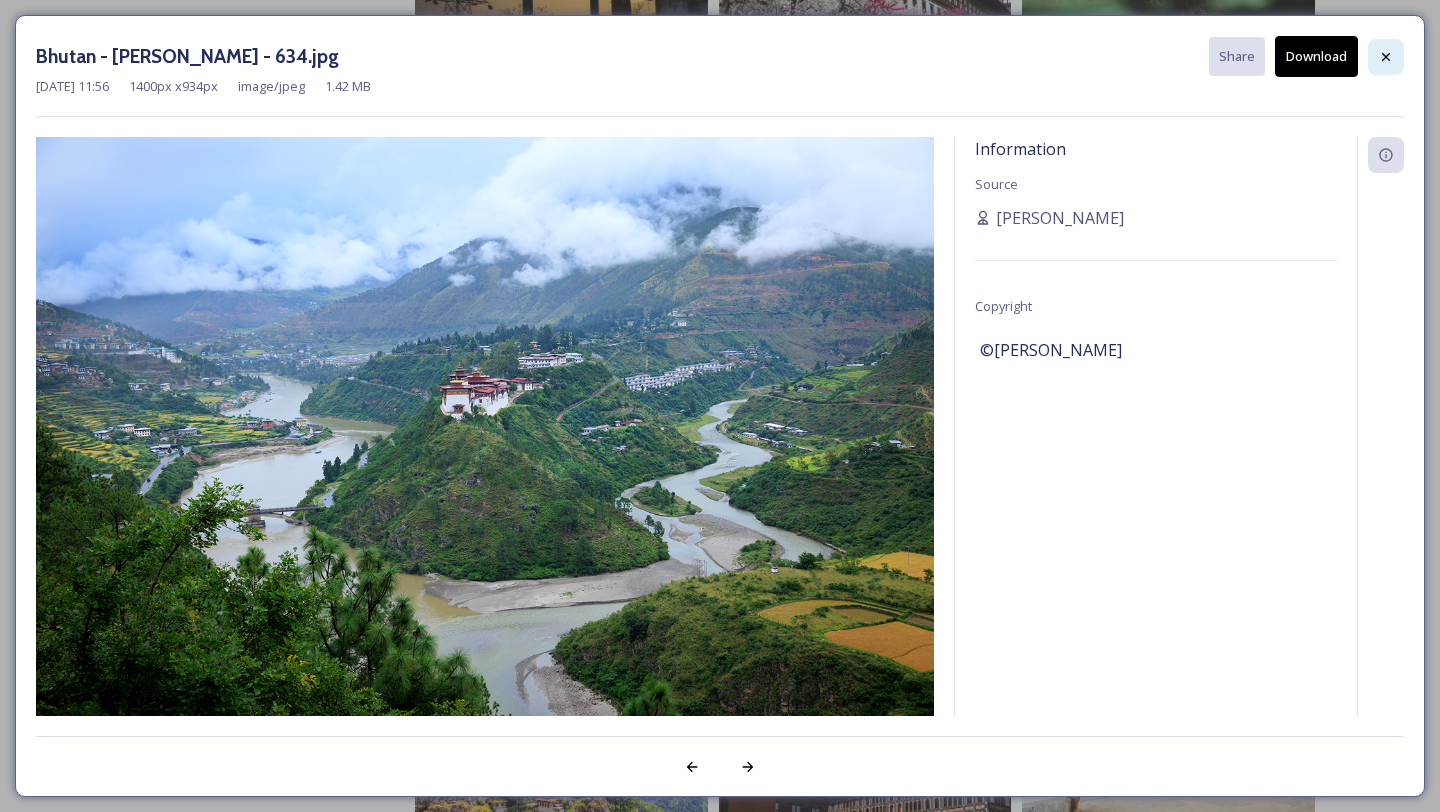 click at bounding box center (1386, 57) 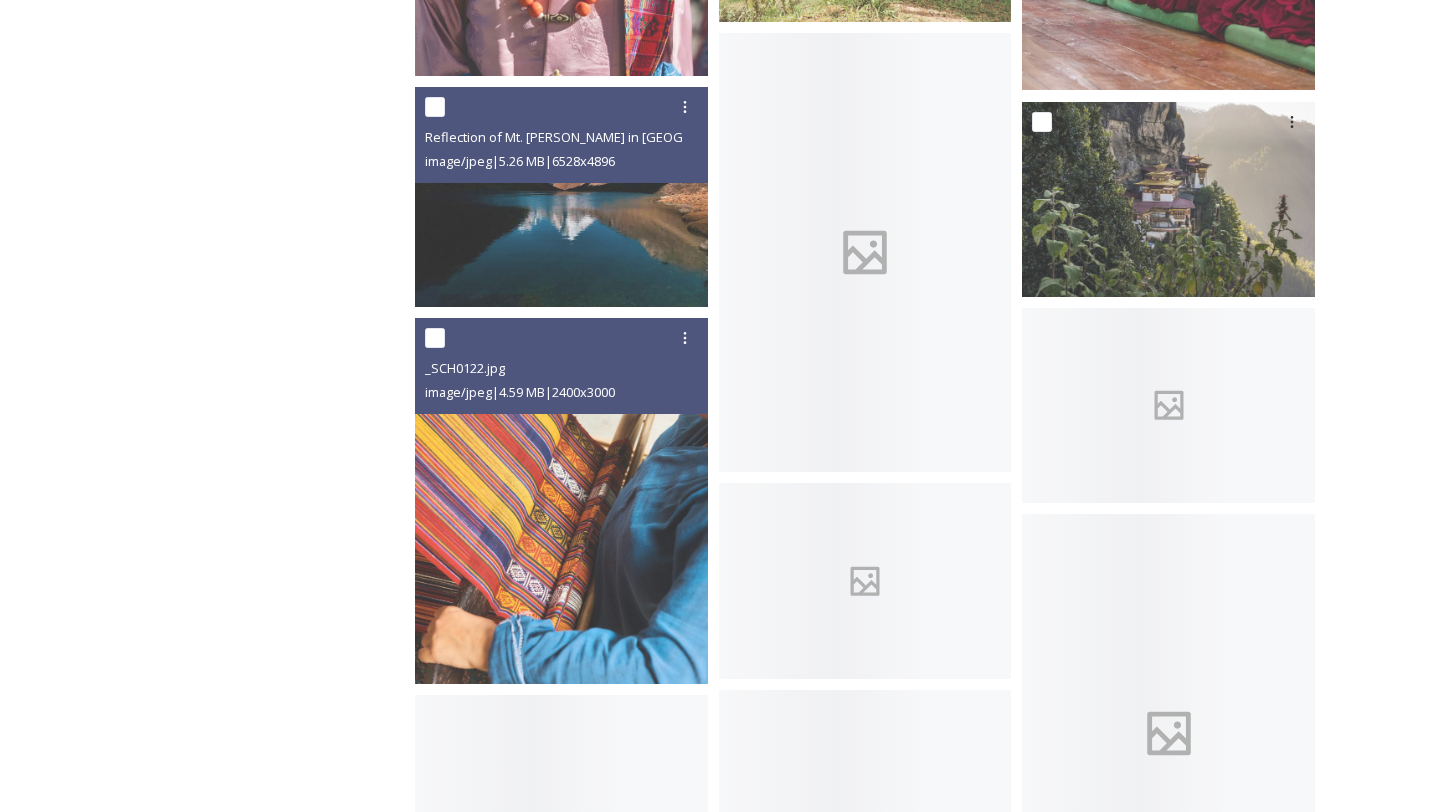 scroll, scrollTop: 9655, scrollLeft: 0, axis: vertical 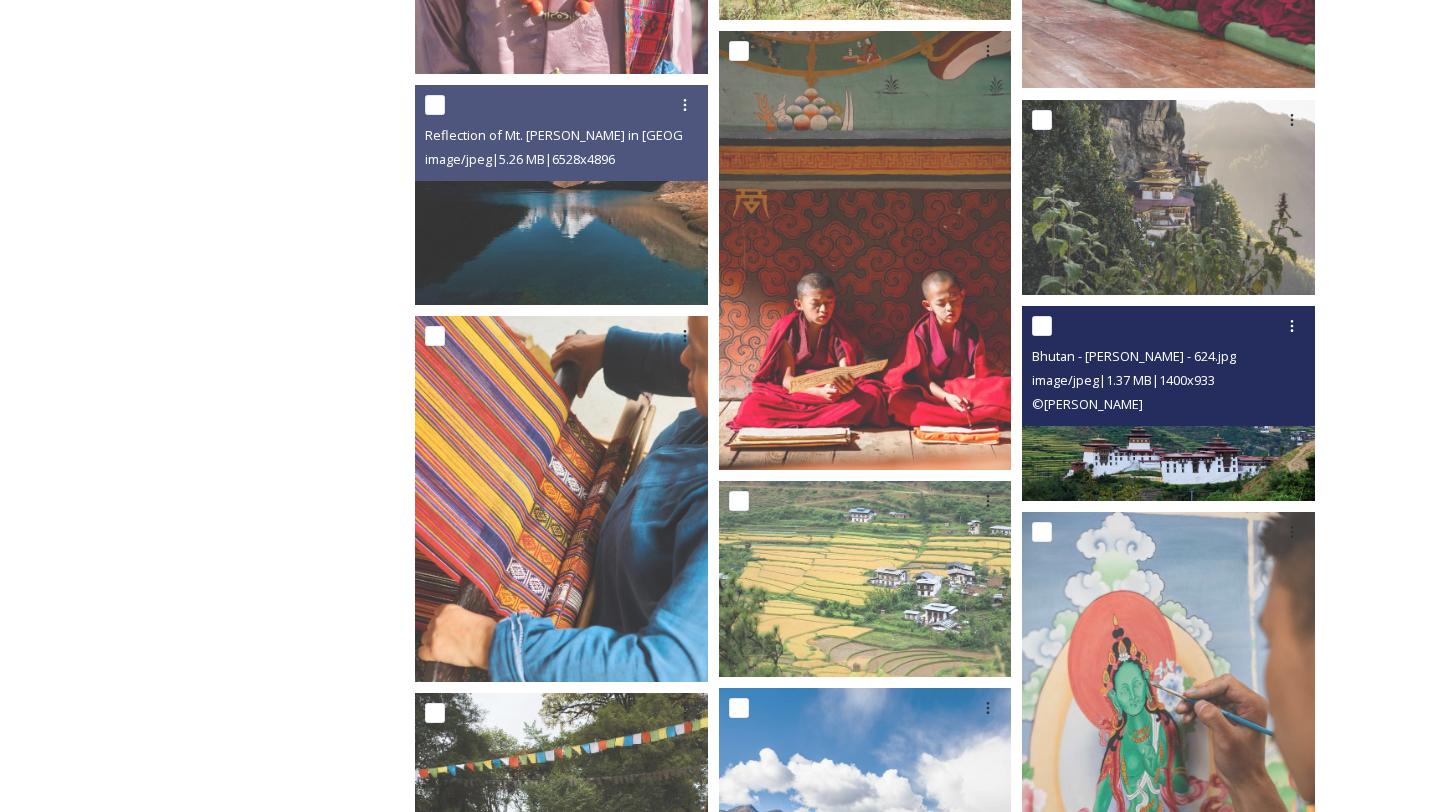 click at bounding box center (1168, 403) 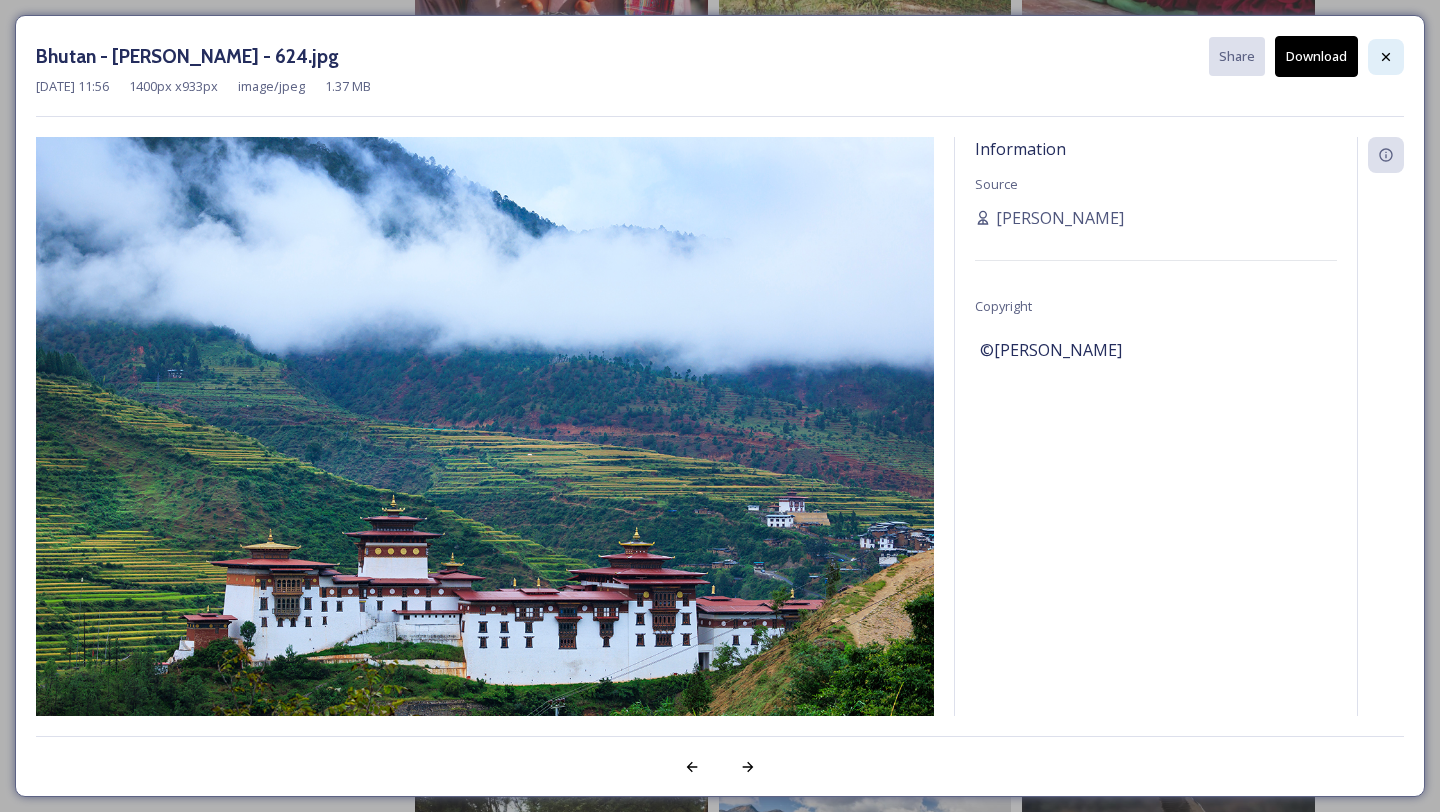 click 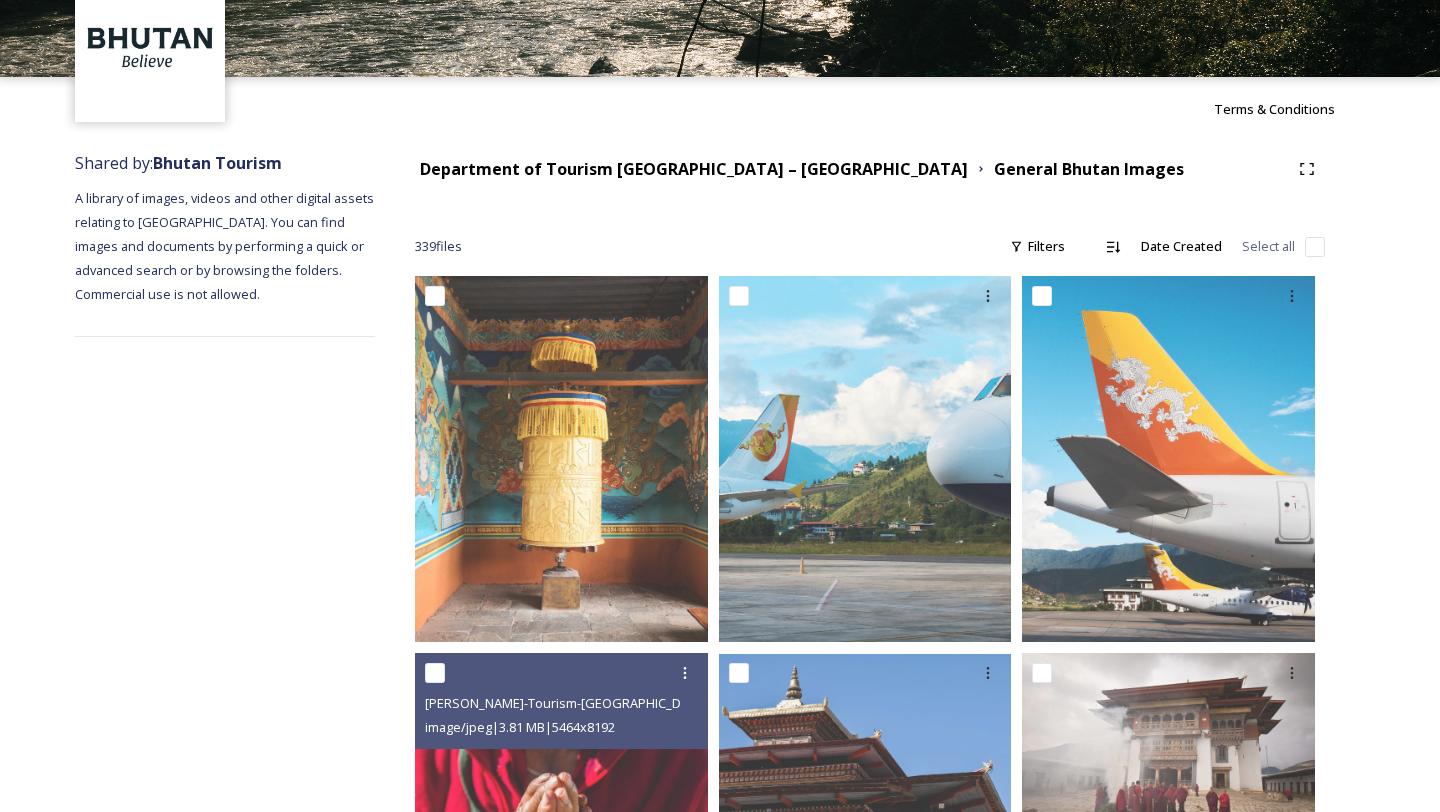 scroll, scrollTop: 0, scrollLeft: 0, axis: both 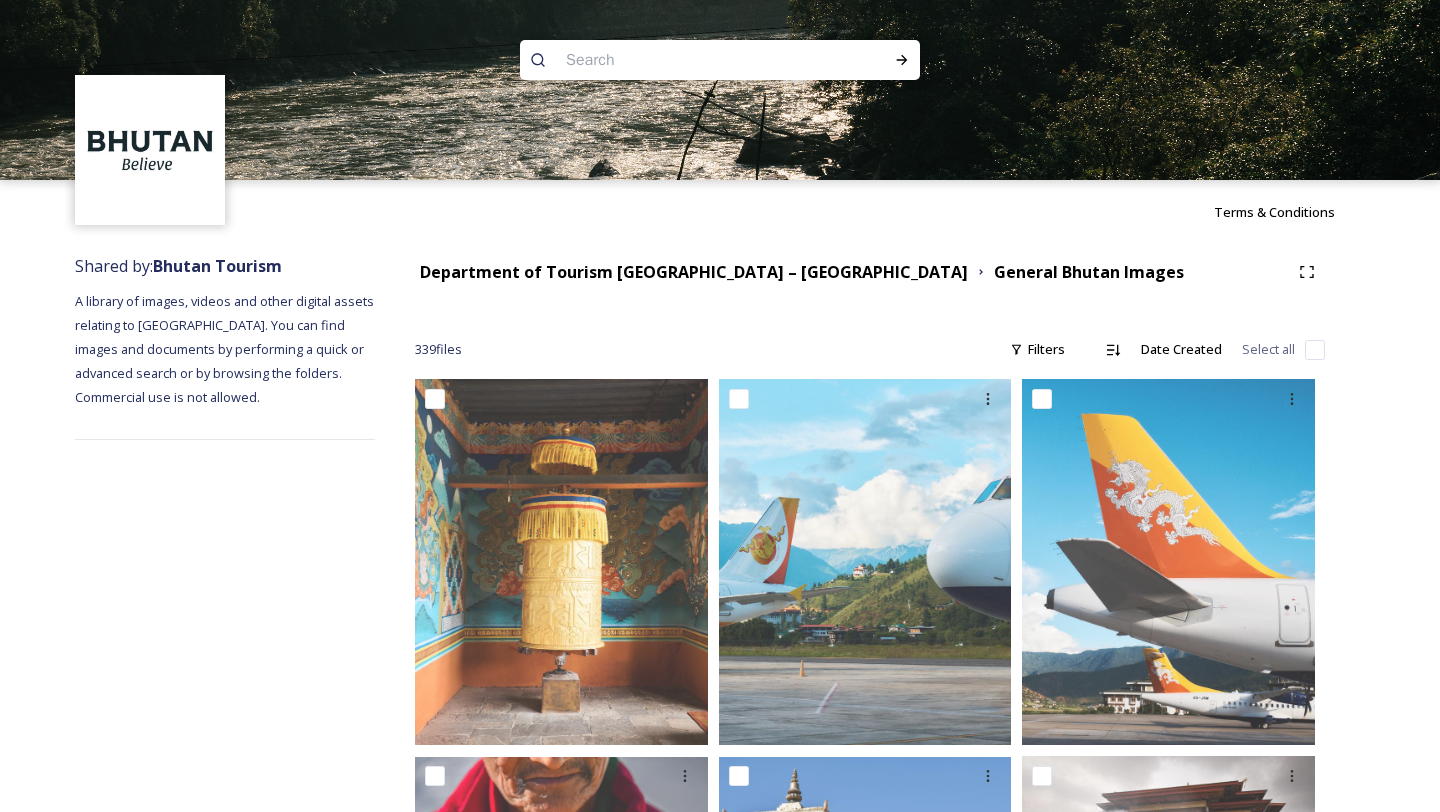 click at bounding box center (681, 60) 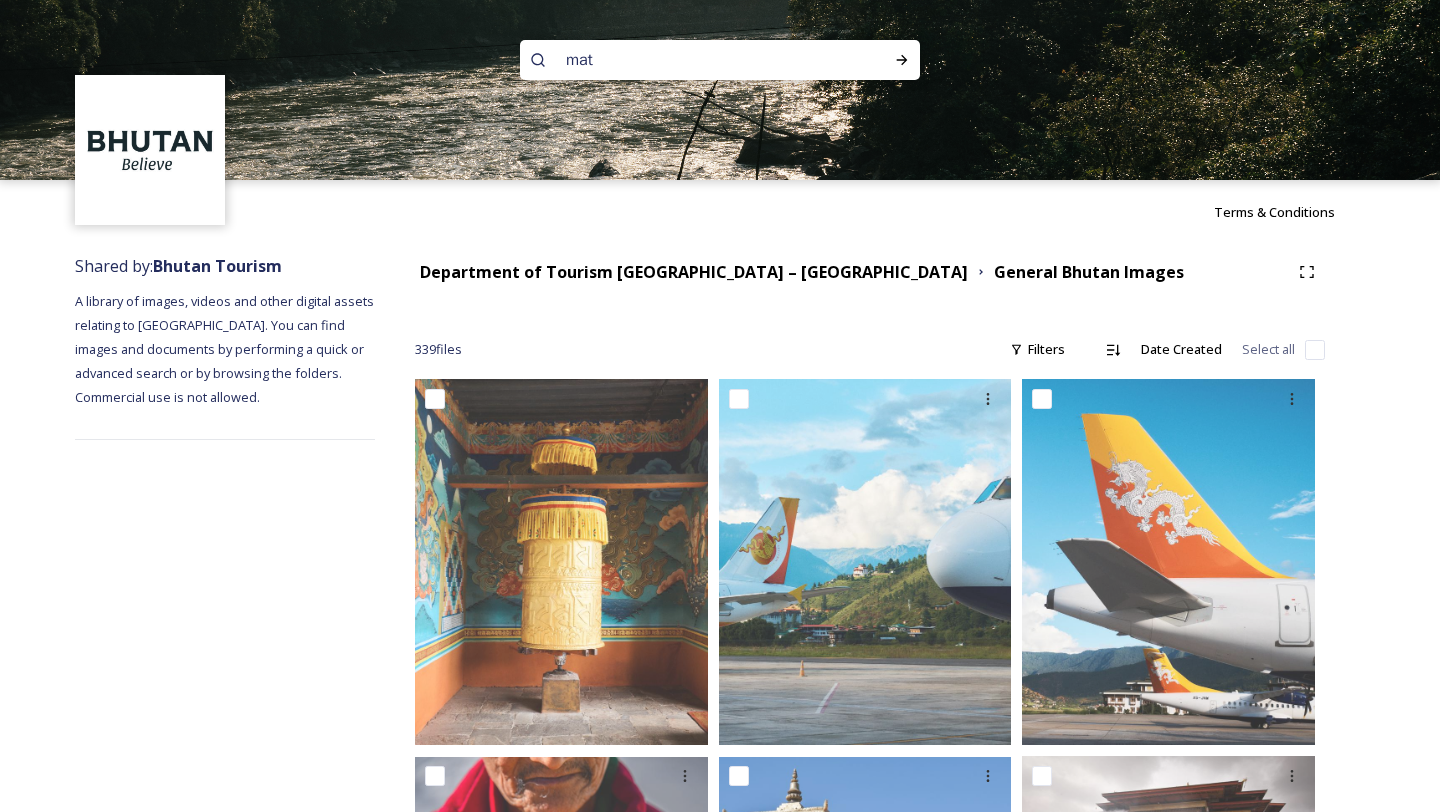 type on "matt" 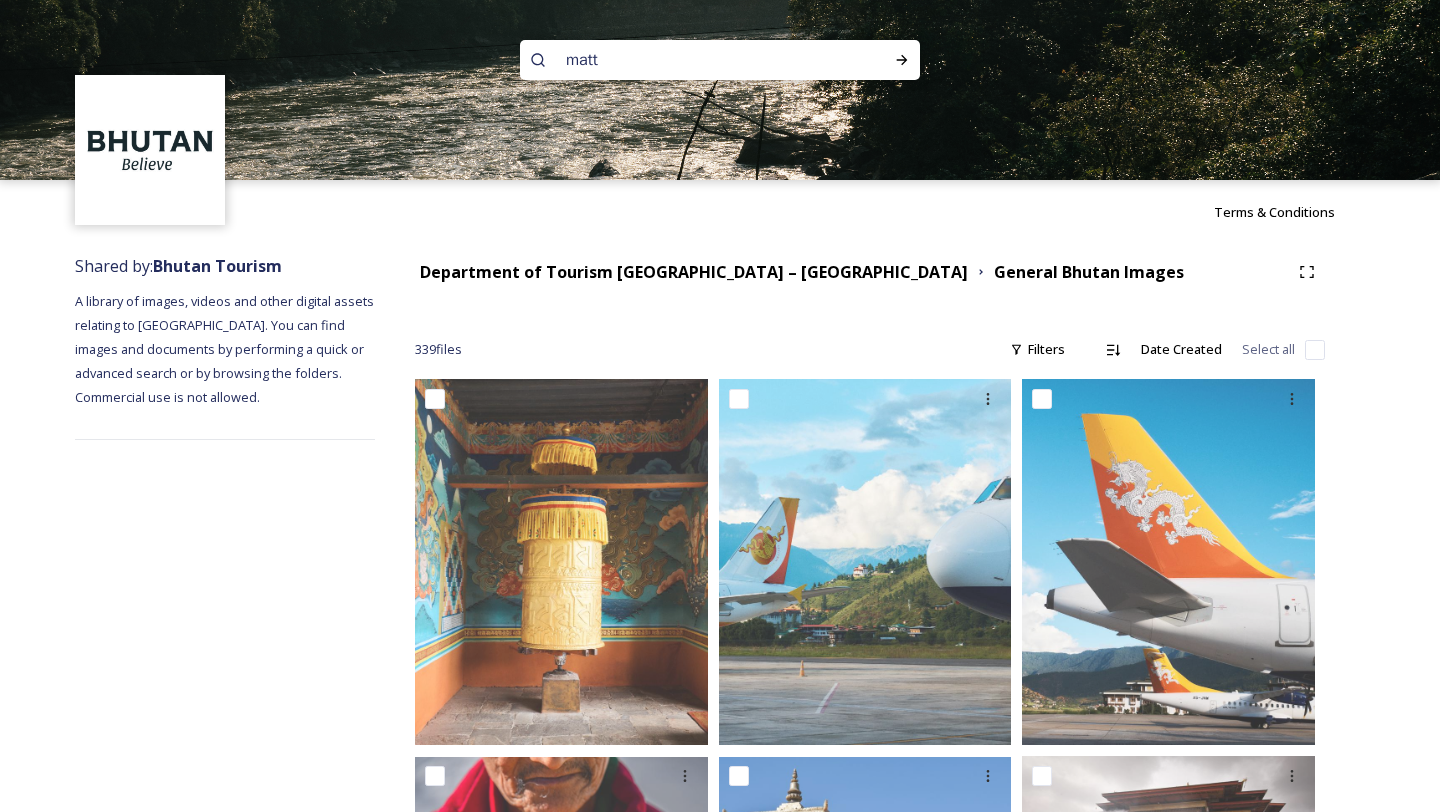 type 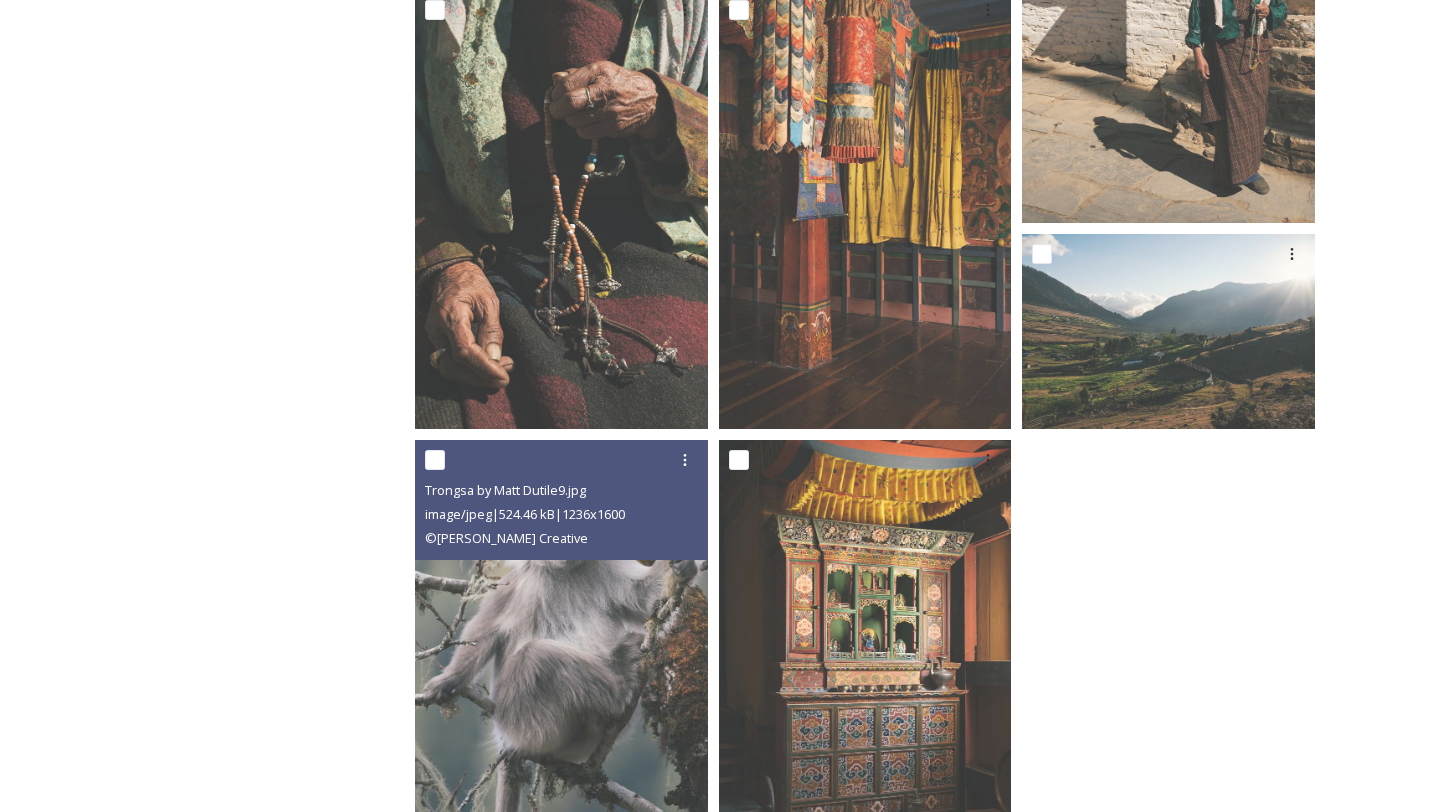 scroll, scrollTop: 2397, scrollLeft: 0, axis: vertical 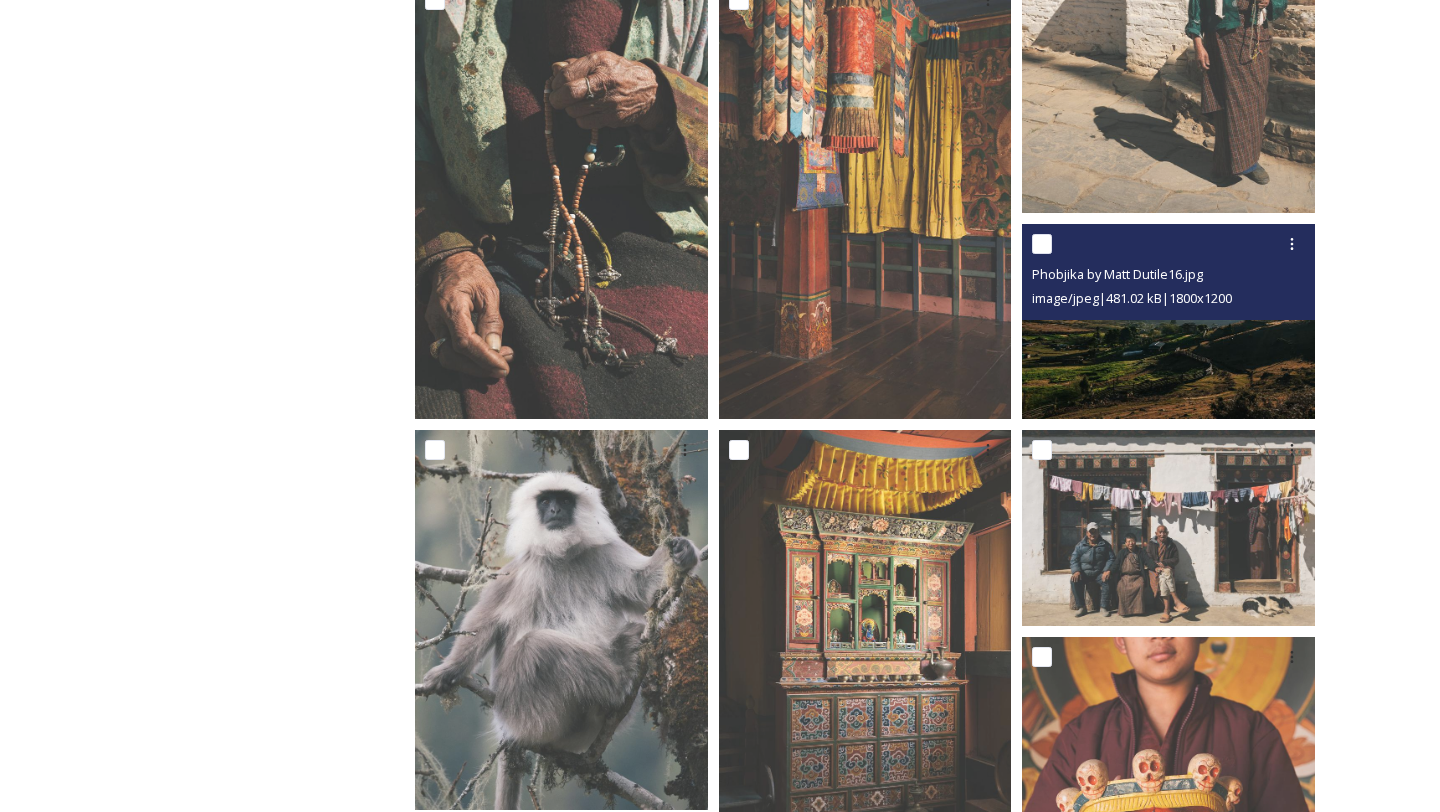 click at bounding box center (1168, 321) 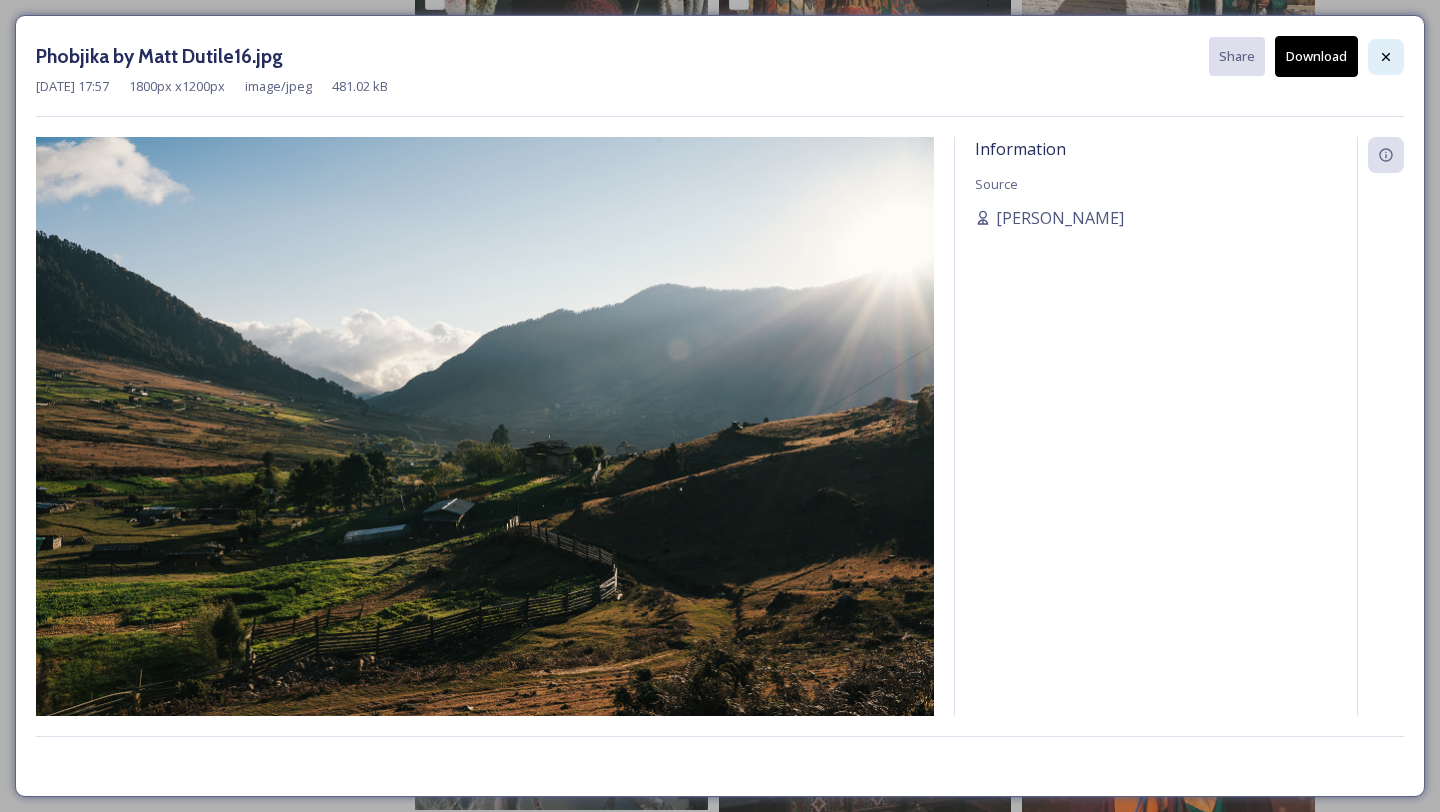 click at bounding box center (1386, 57) 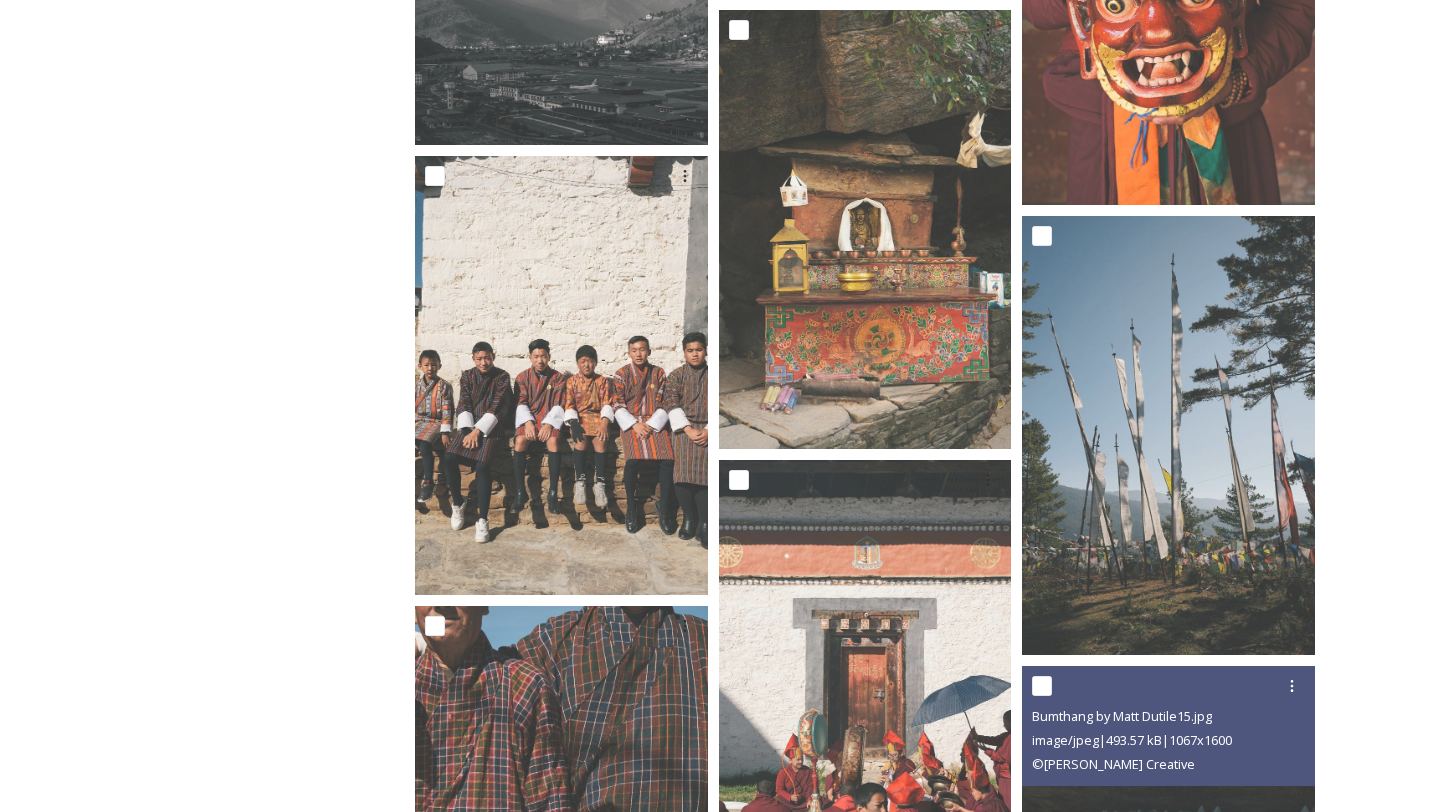scroll, scrollTop: 2985, scrollLeft: 0, axis: vertical 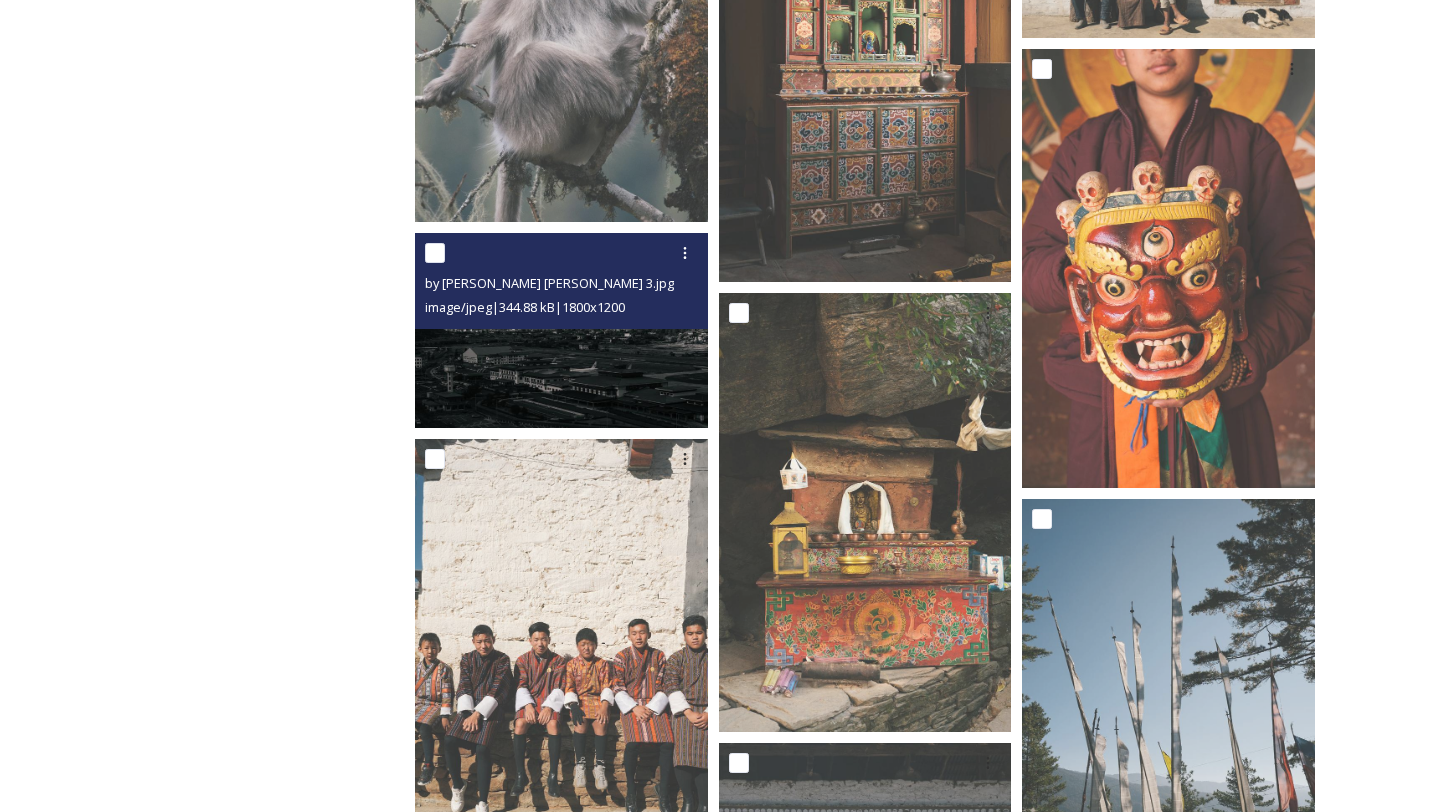 click at bounding box center [561, 330] 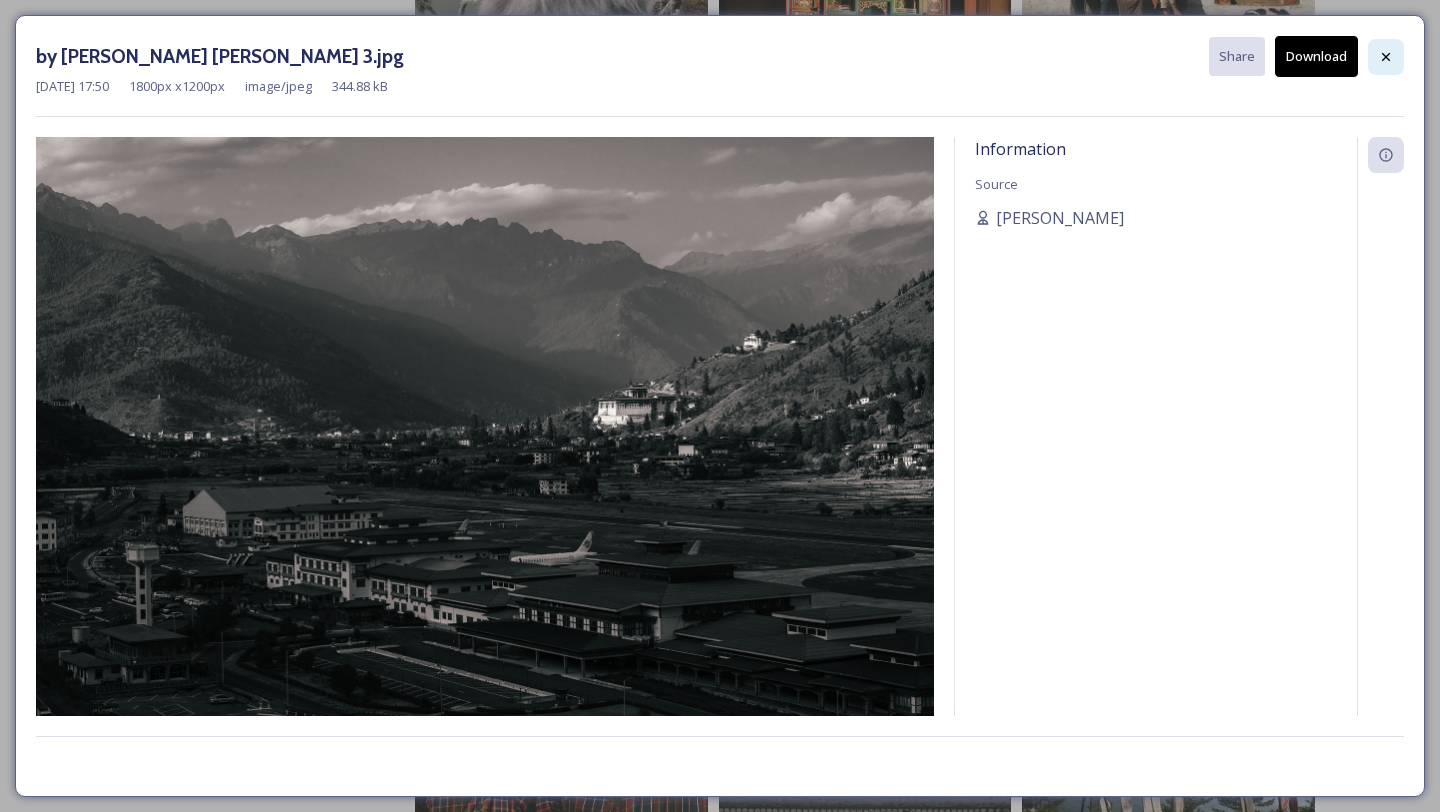 click at bounding box center (1386, 57) 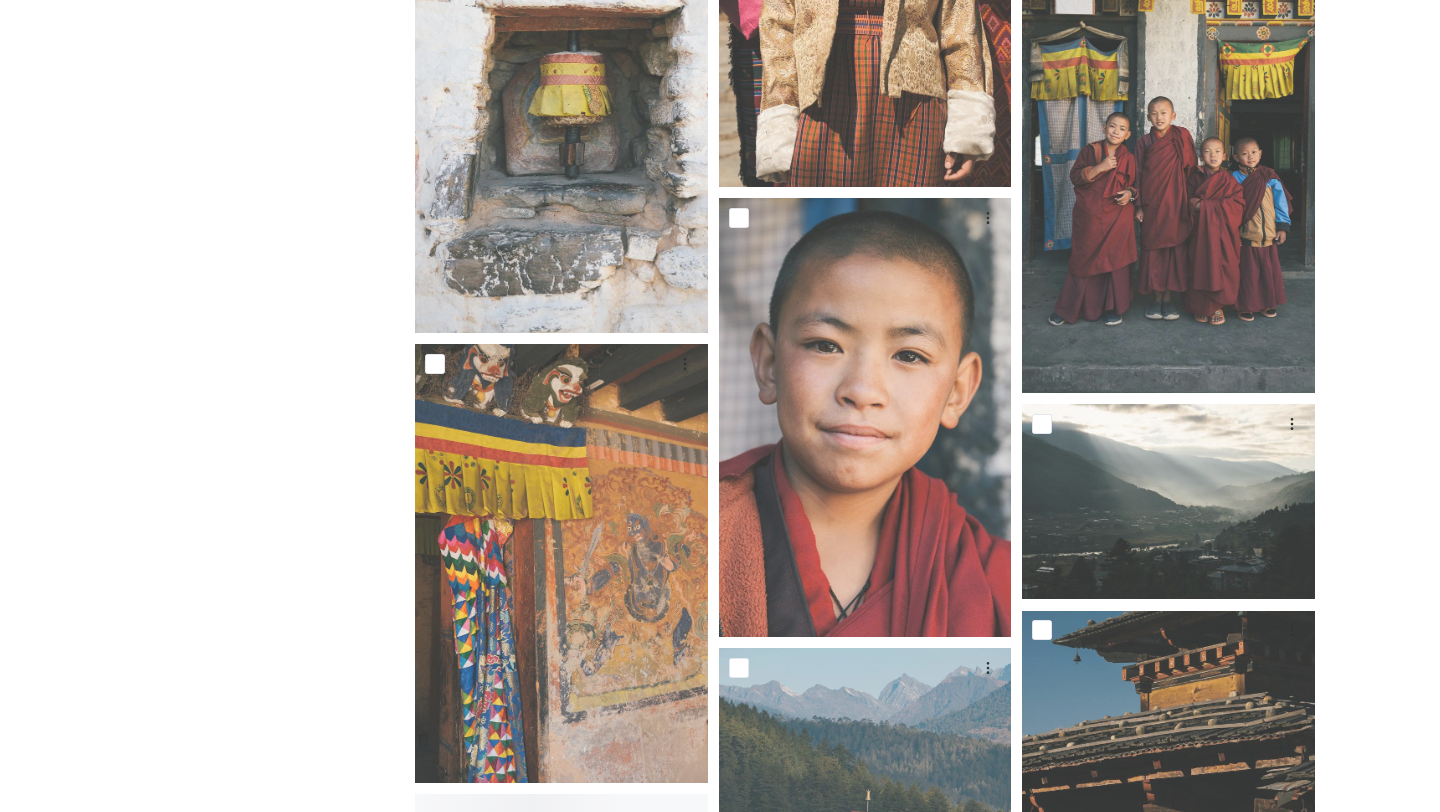 scroll, scrollTop: 4574, scrollLeft: 0, axis: vertical 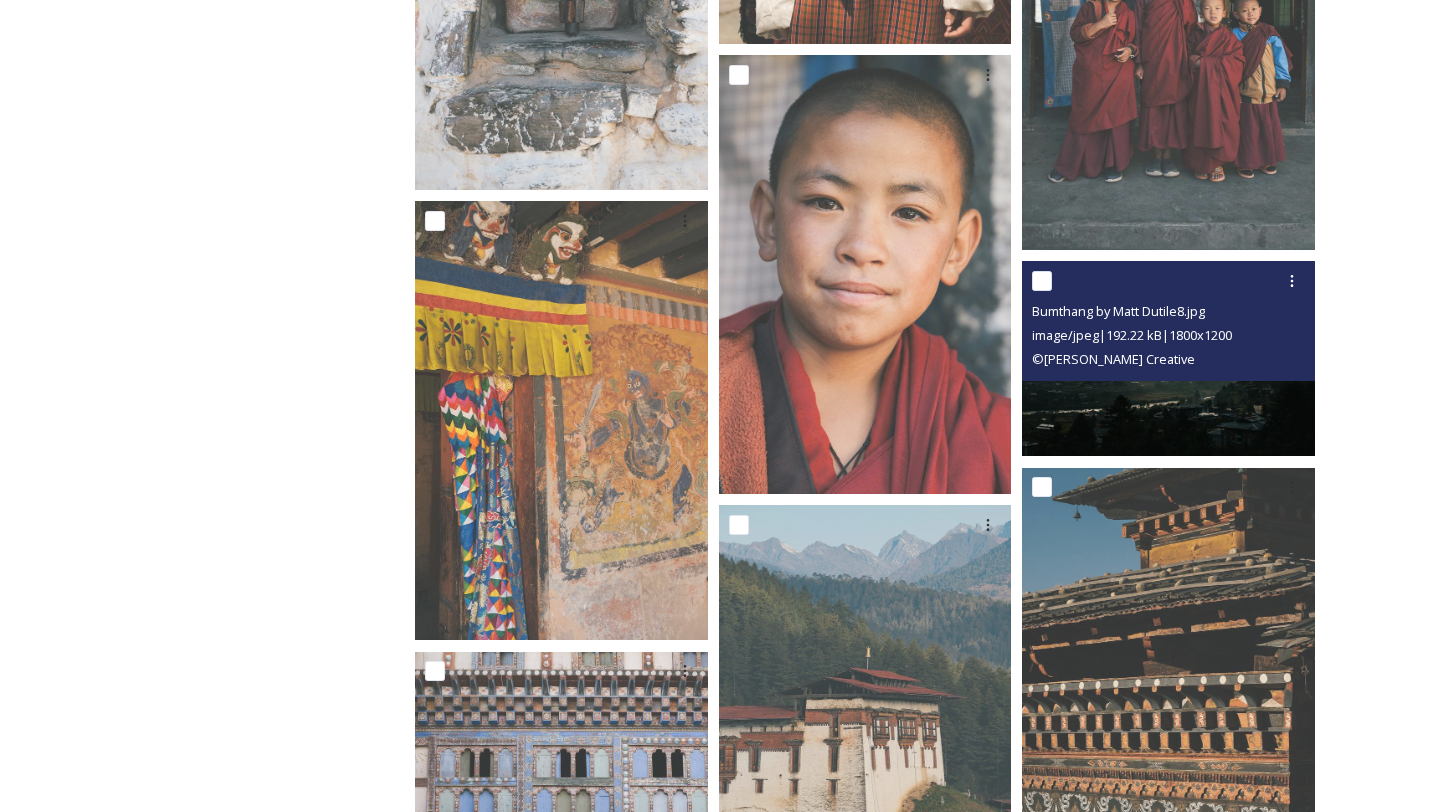 click on "Bumthang by Matt Dutile8.jpg image/jpeg  |  192.22 kB  |  1800  x  1200 © [PERSON_NAME] Creative" at bounding box center [1168, 321] 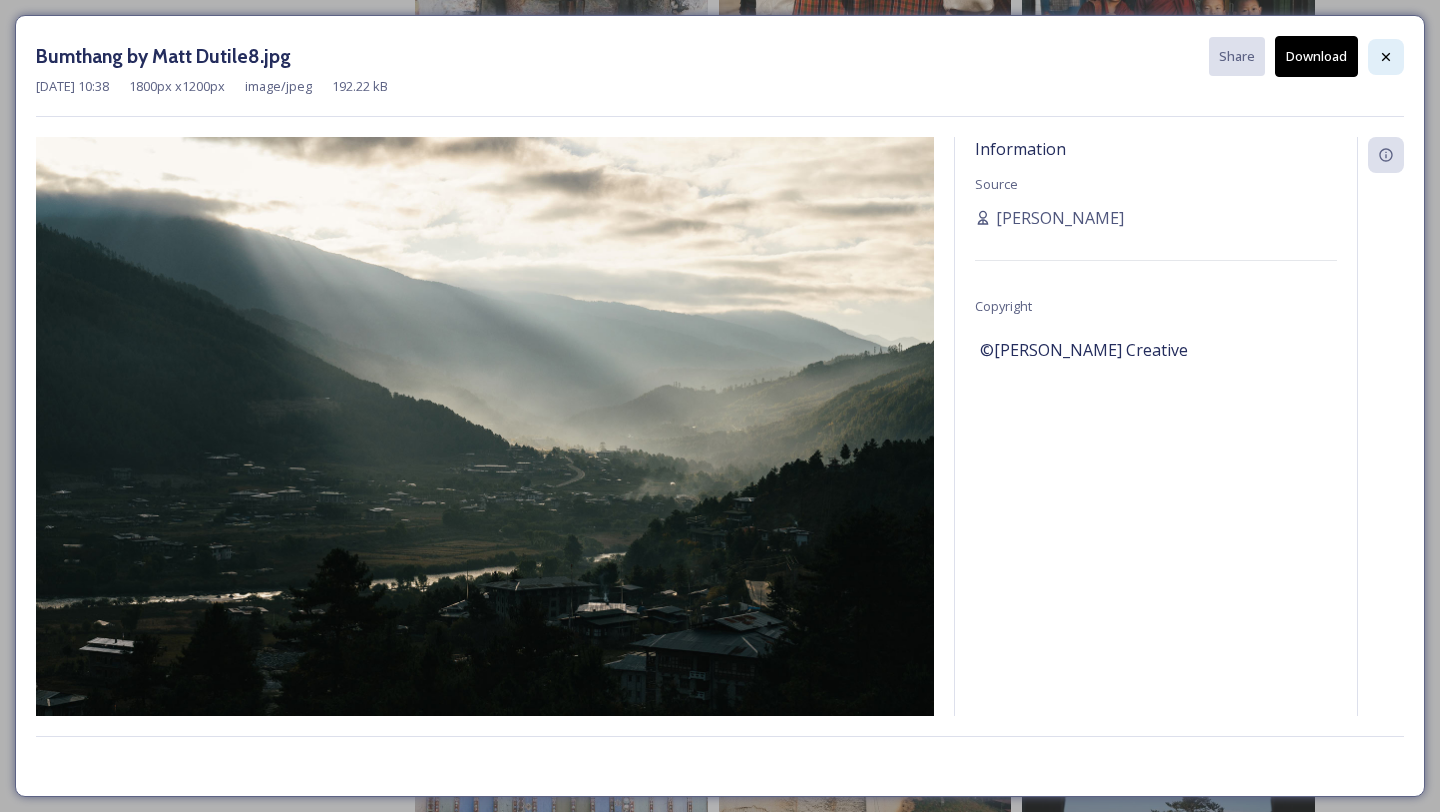 click at bounding box center (1386, 57) 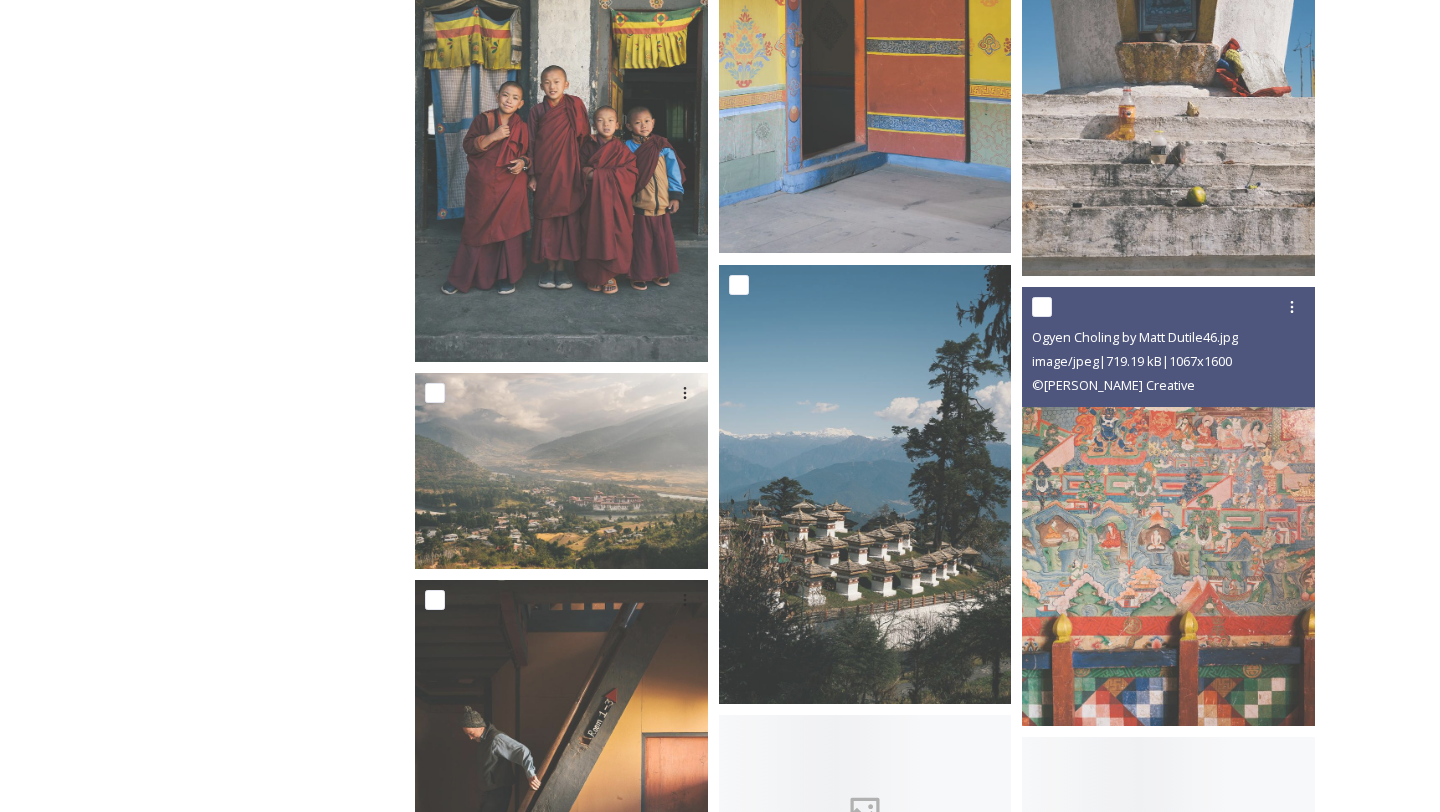 scroll, scrollTop: 7999, scrollLeft: 0, axis: vertical 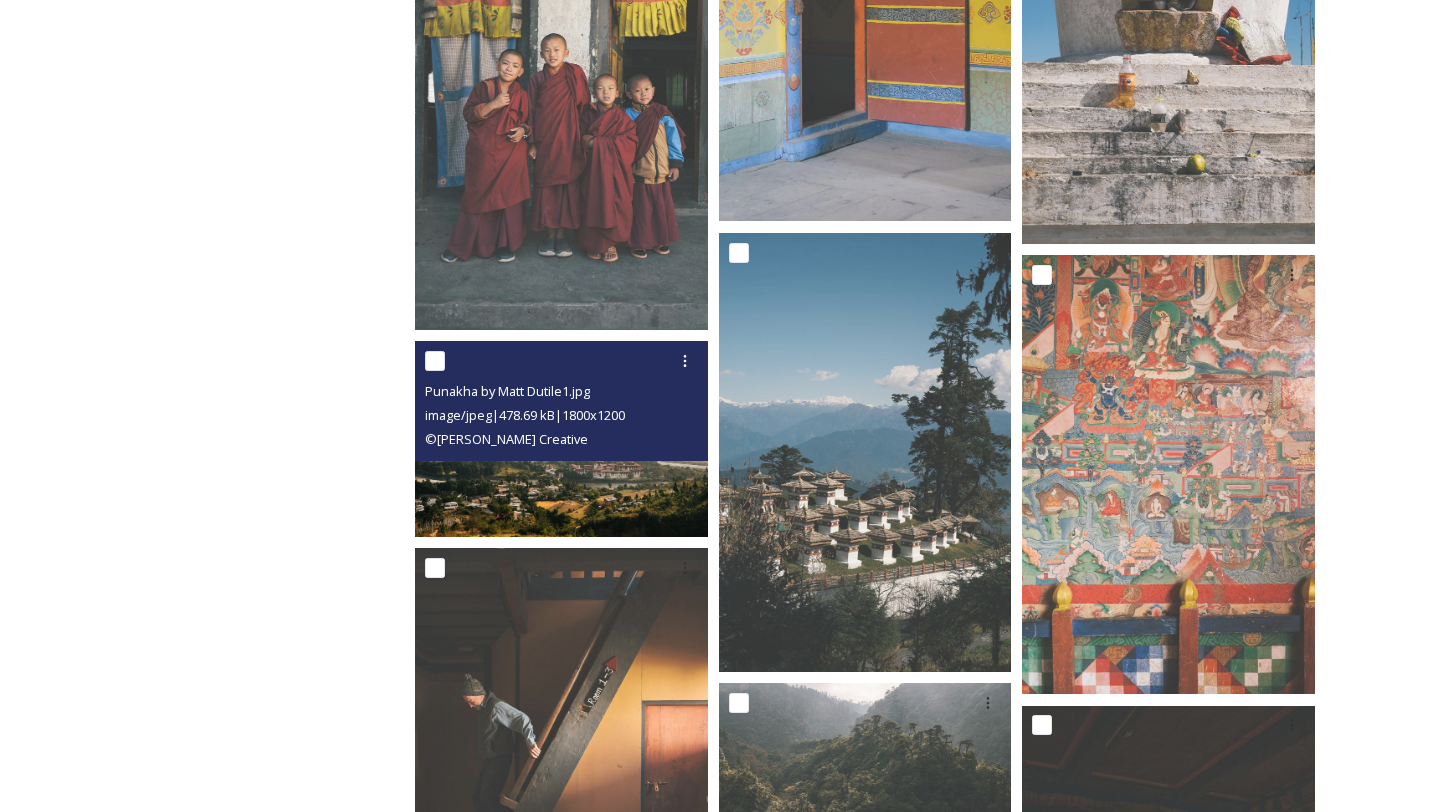 click at bounding box center [561, 438] 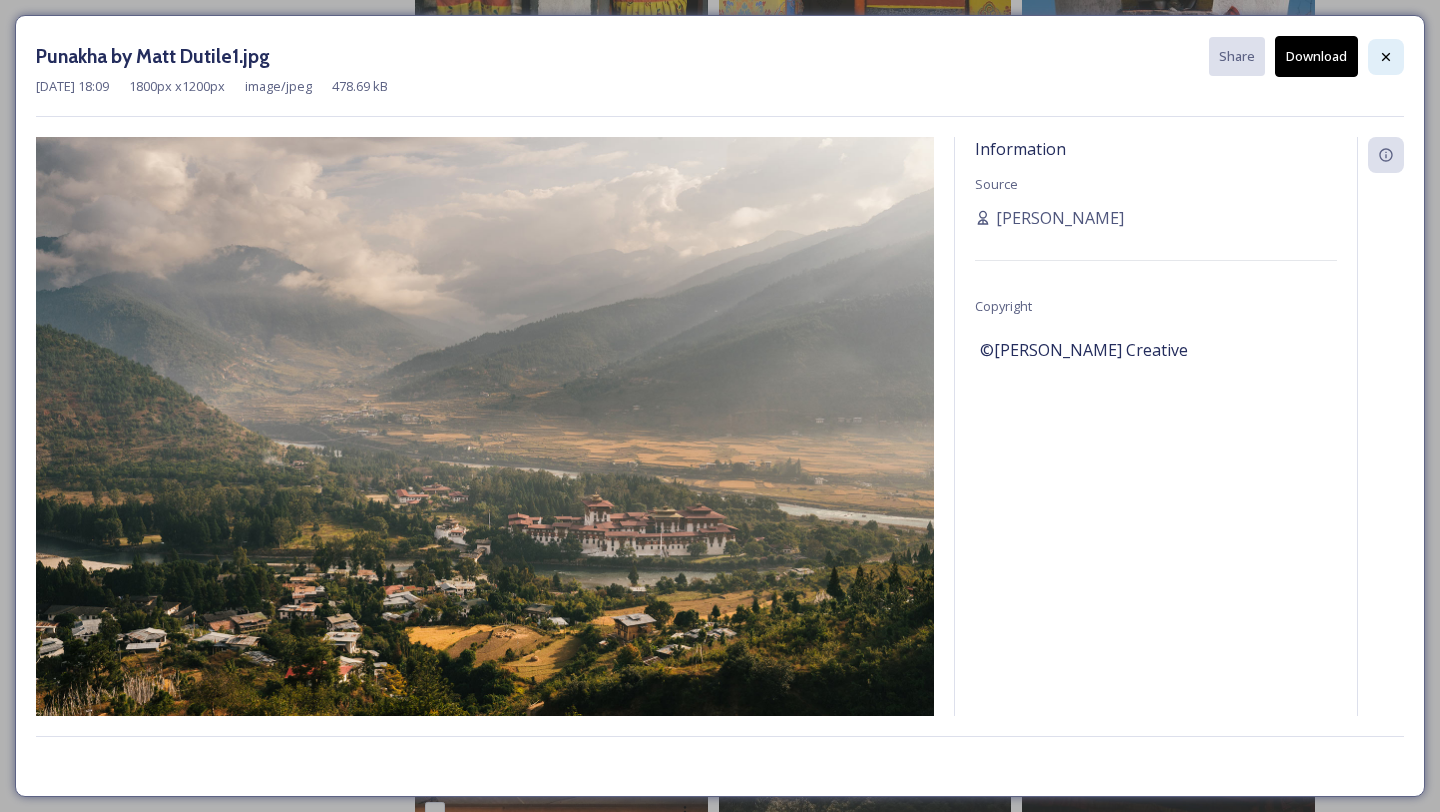 click at bounding box center (1386, 57) 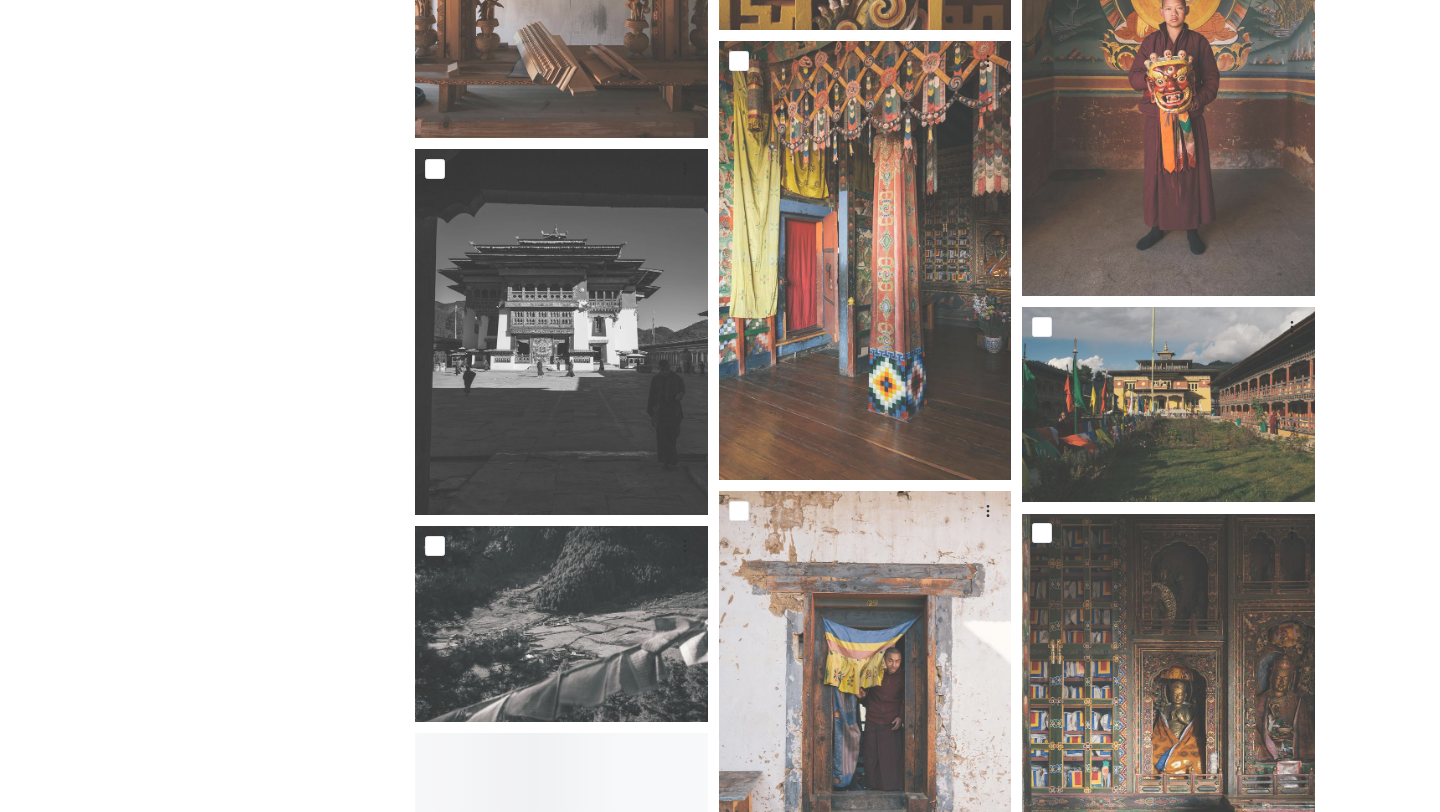 scroll, scrollTop: 9437, scrollLeft: 0, axis: vertical 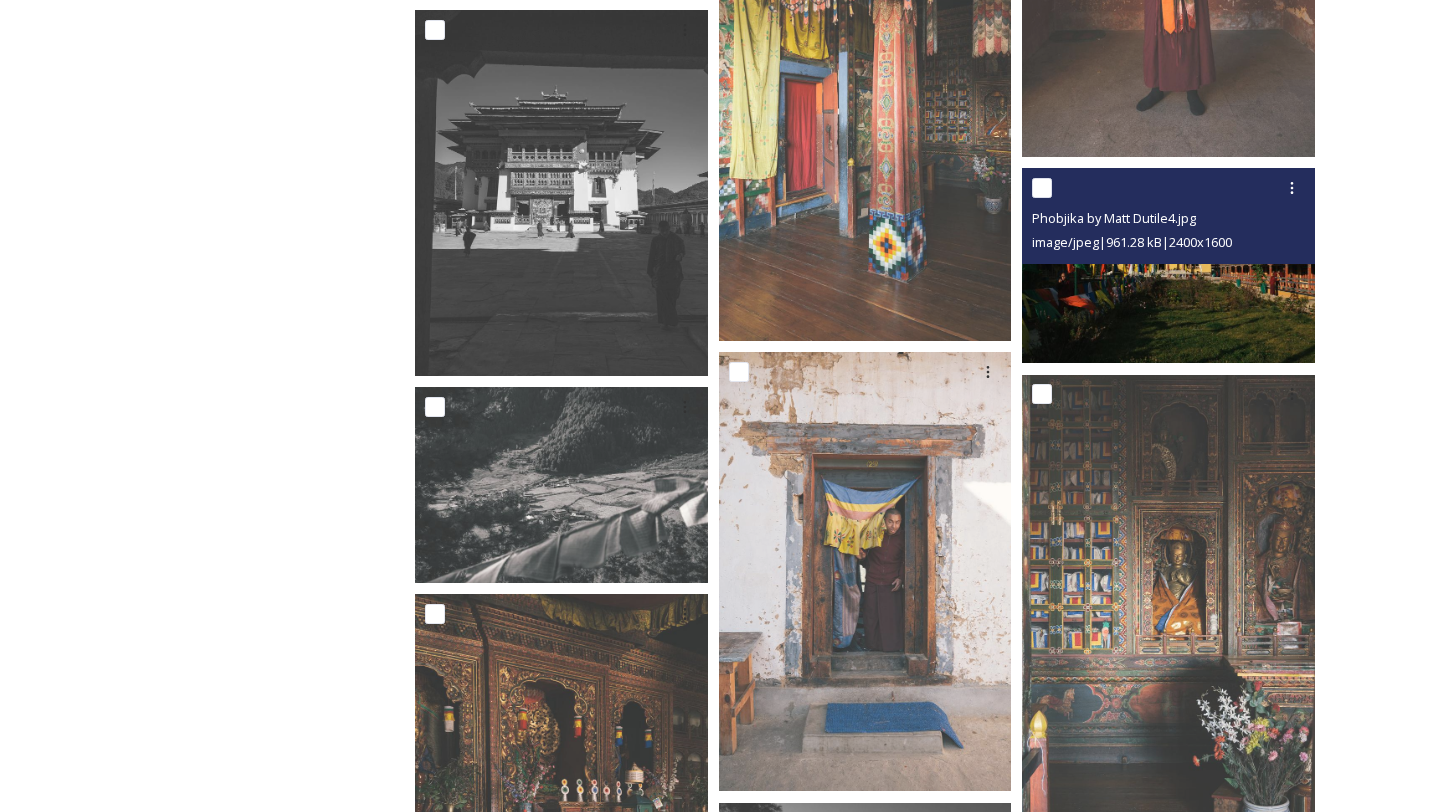 click at bounding box center [1168, 265] 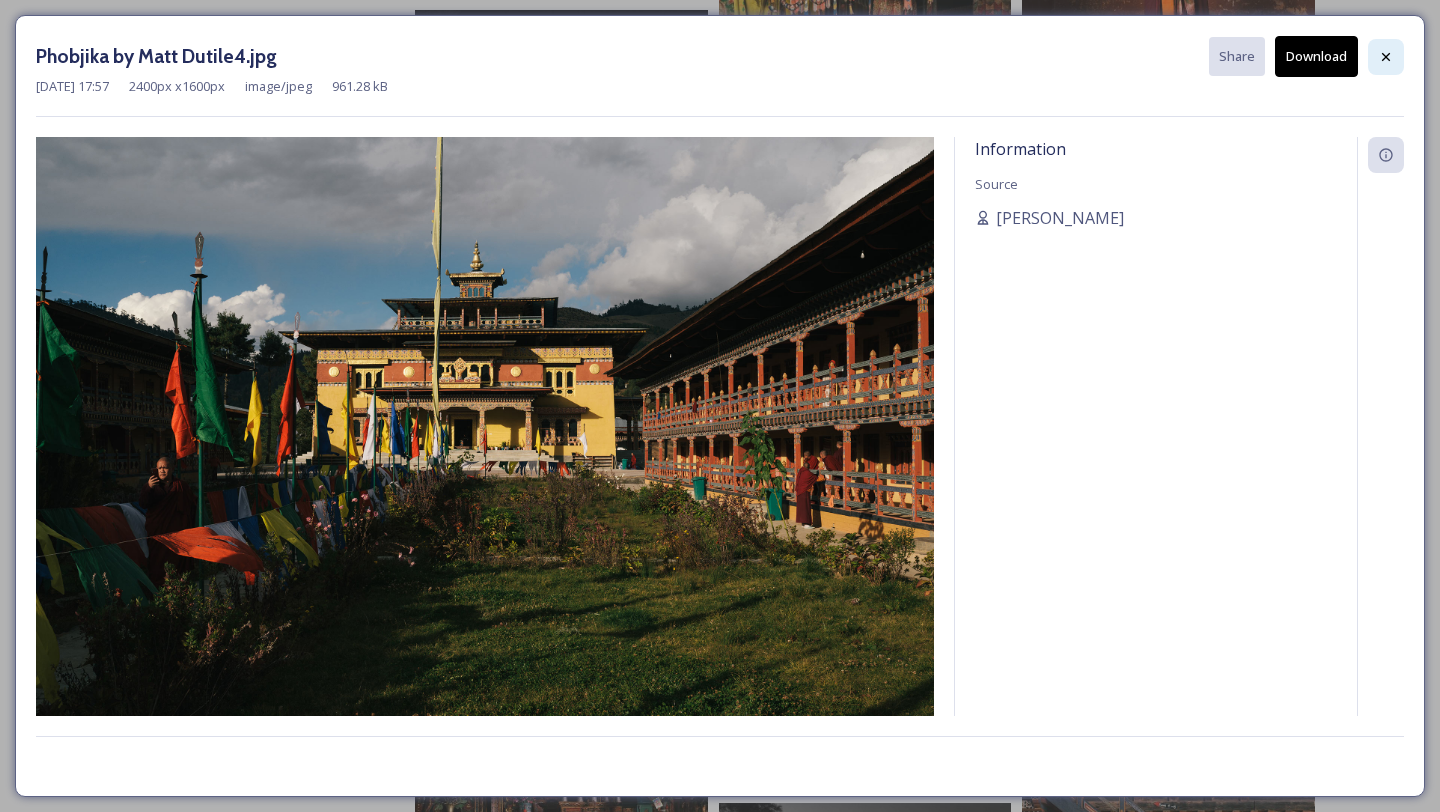click at bounding box center [1386, 57] 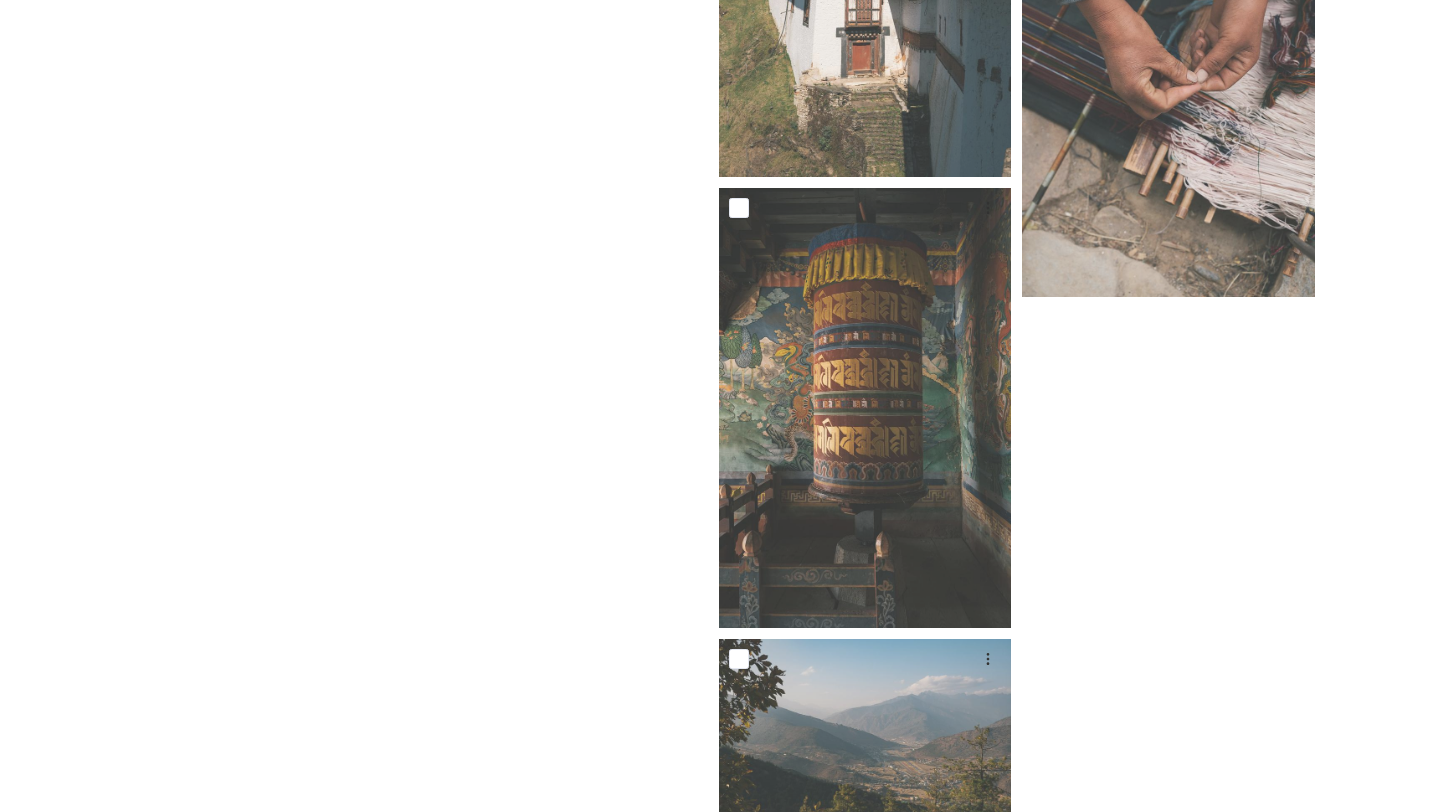scroll, scrollTop: 20644, scrollLeft: 0, axis: vertical 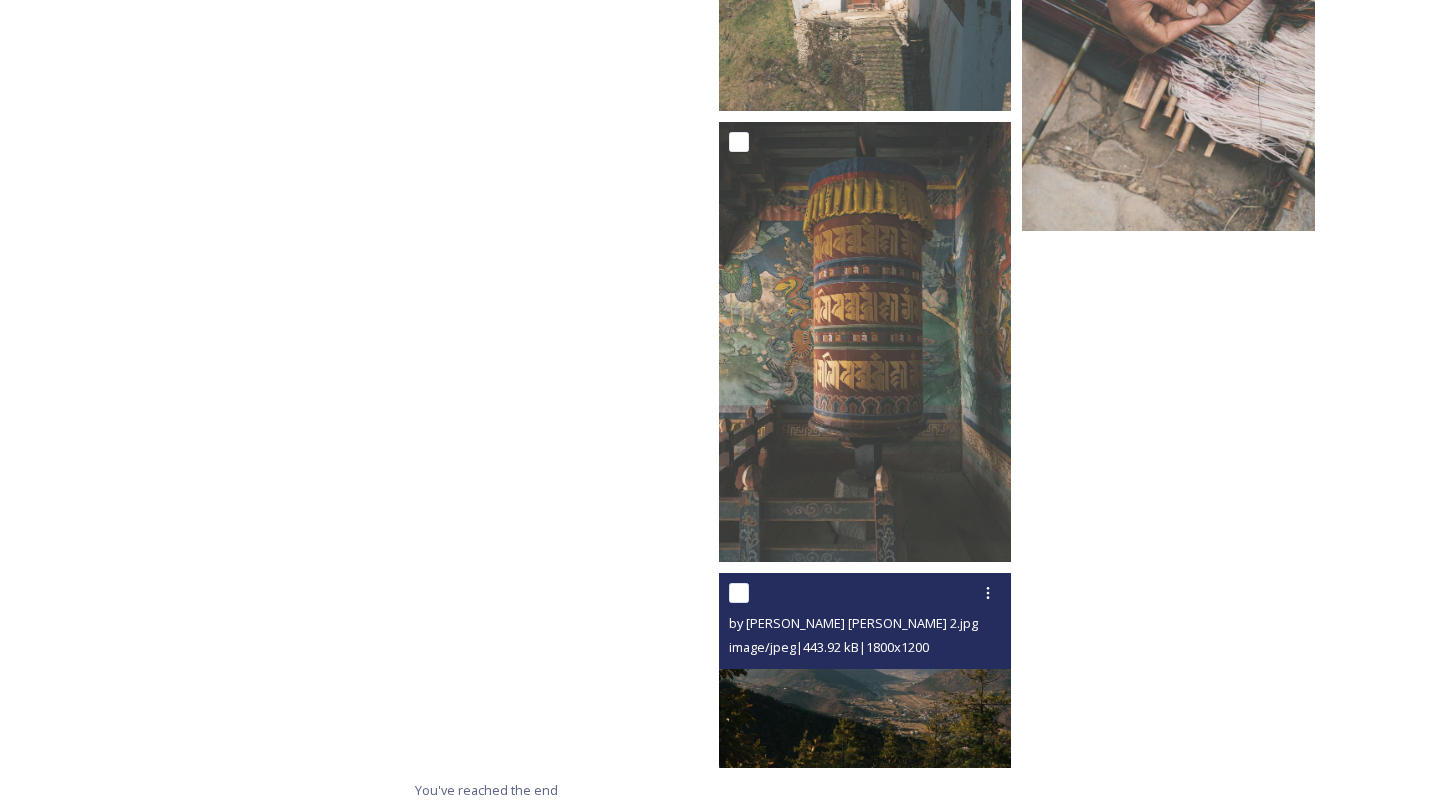 click at bounding box center (865, 670) 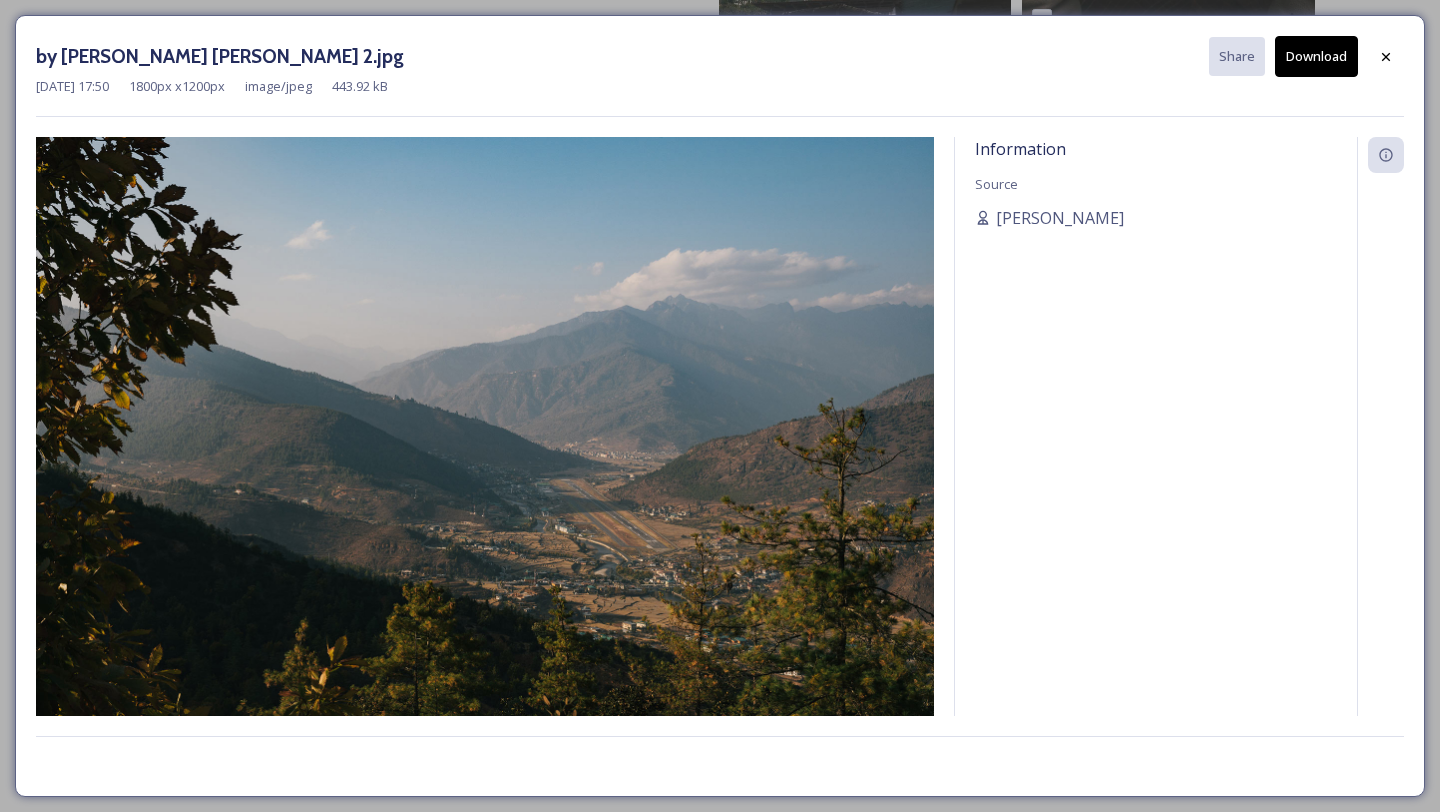 click on "Download" at bounding box center [1316, 56] 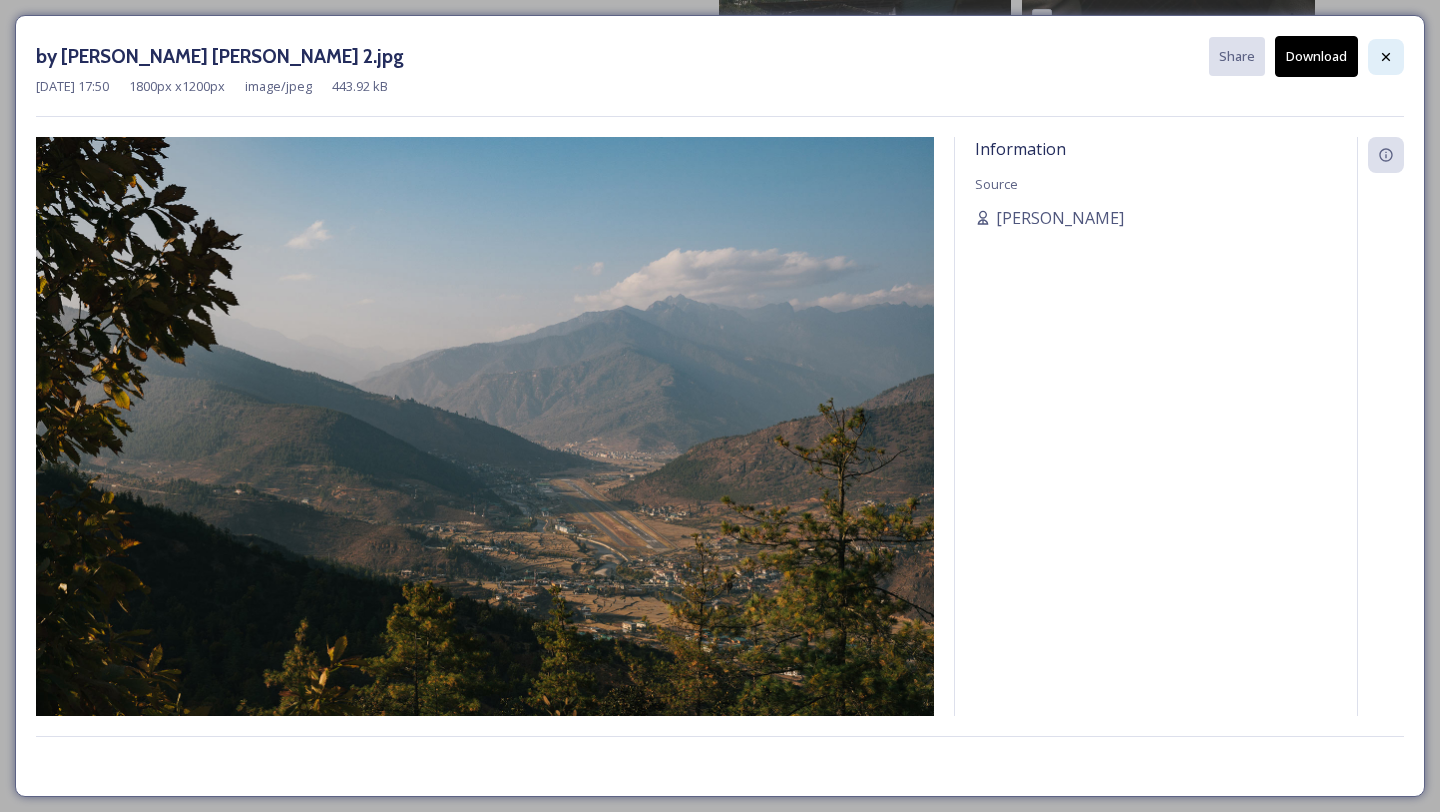 click 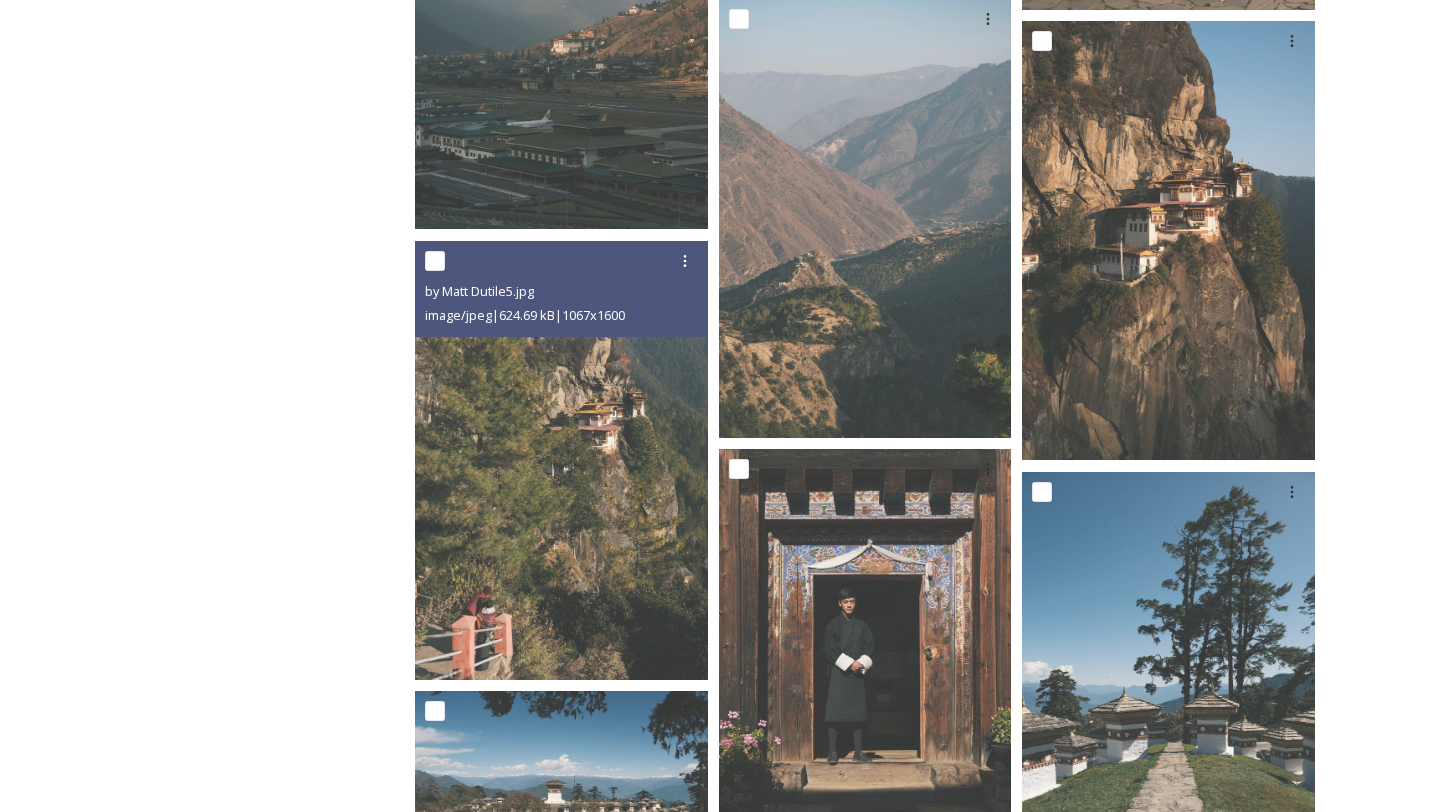 scroll, scrollTop: 10215, scrollLeft: 0, axis: vertical 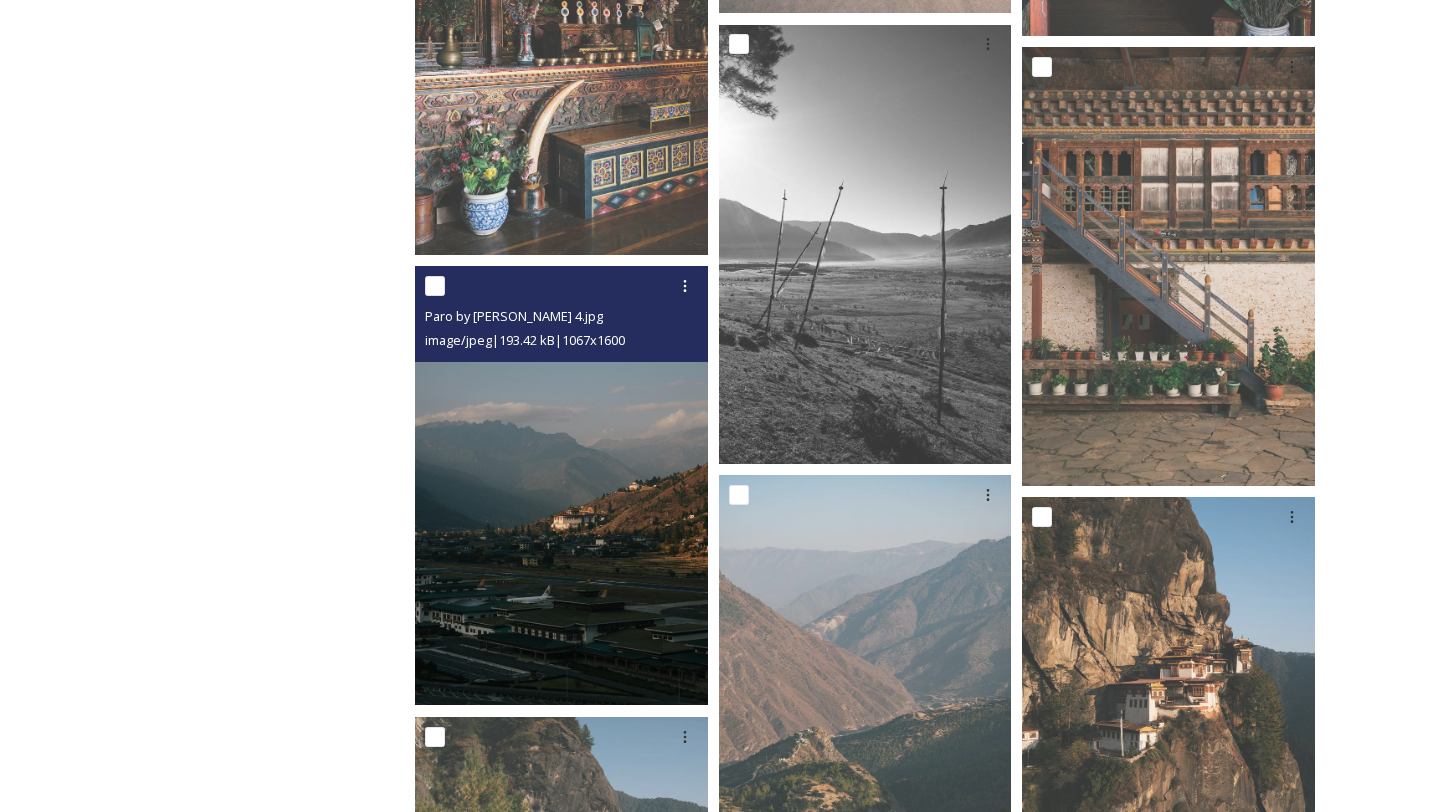 click at bounding box center [561, 485] 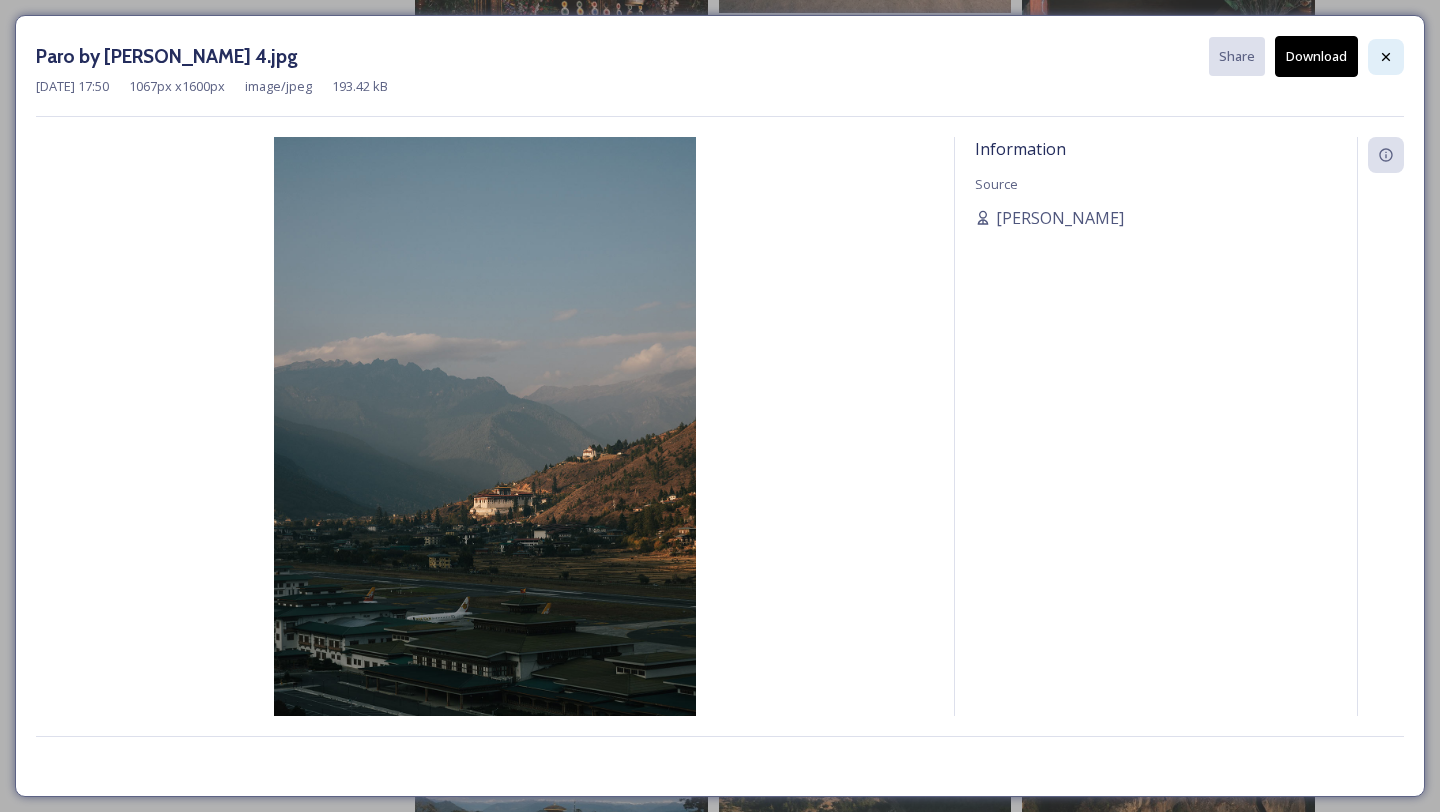 click at bounding box center [1386, 57] 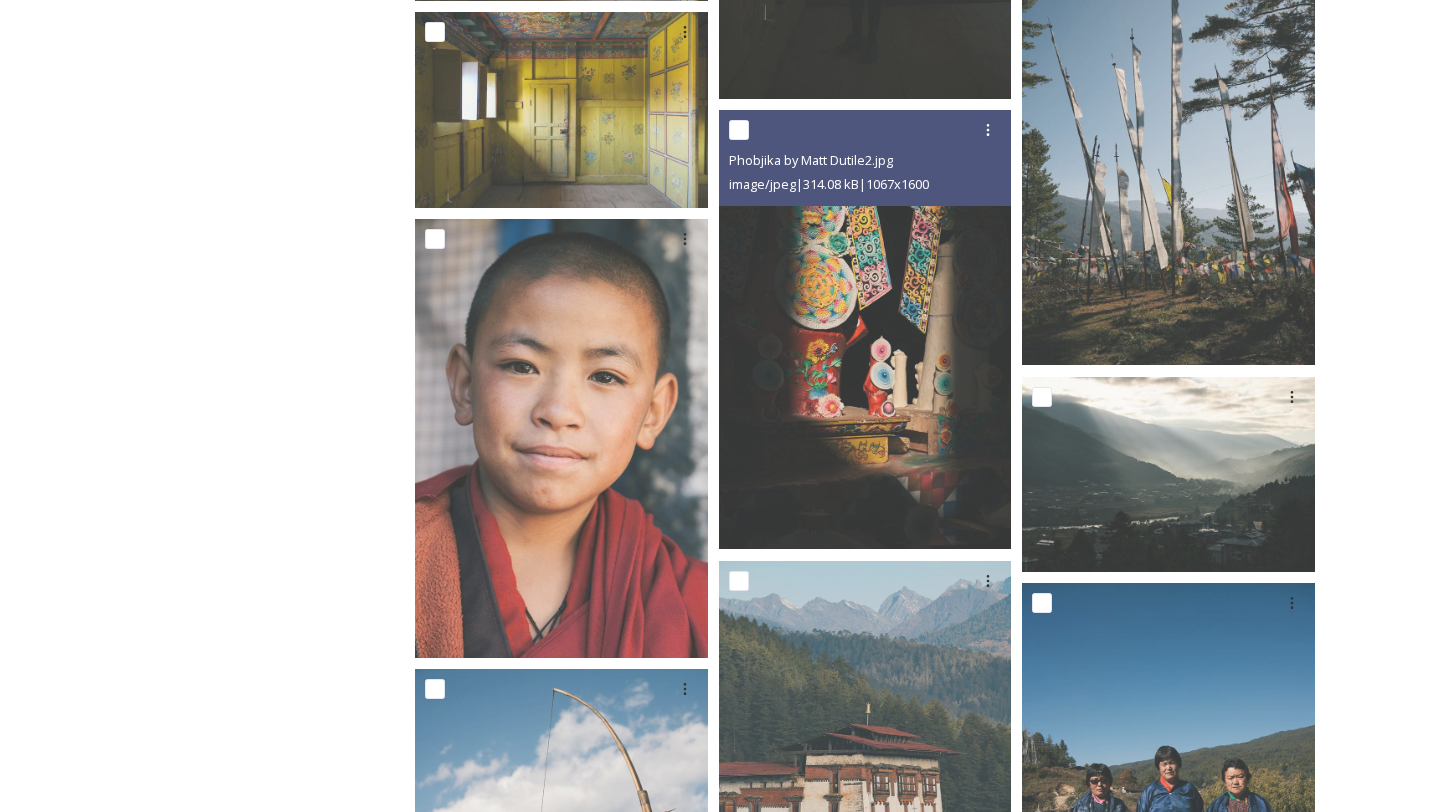 scroll, scrollTop: 6301, scrollLeft: 0, axis: vertical 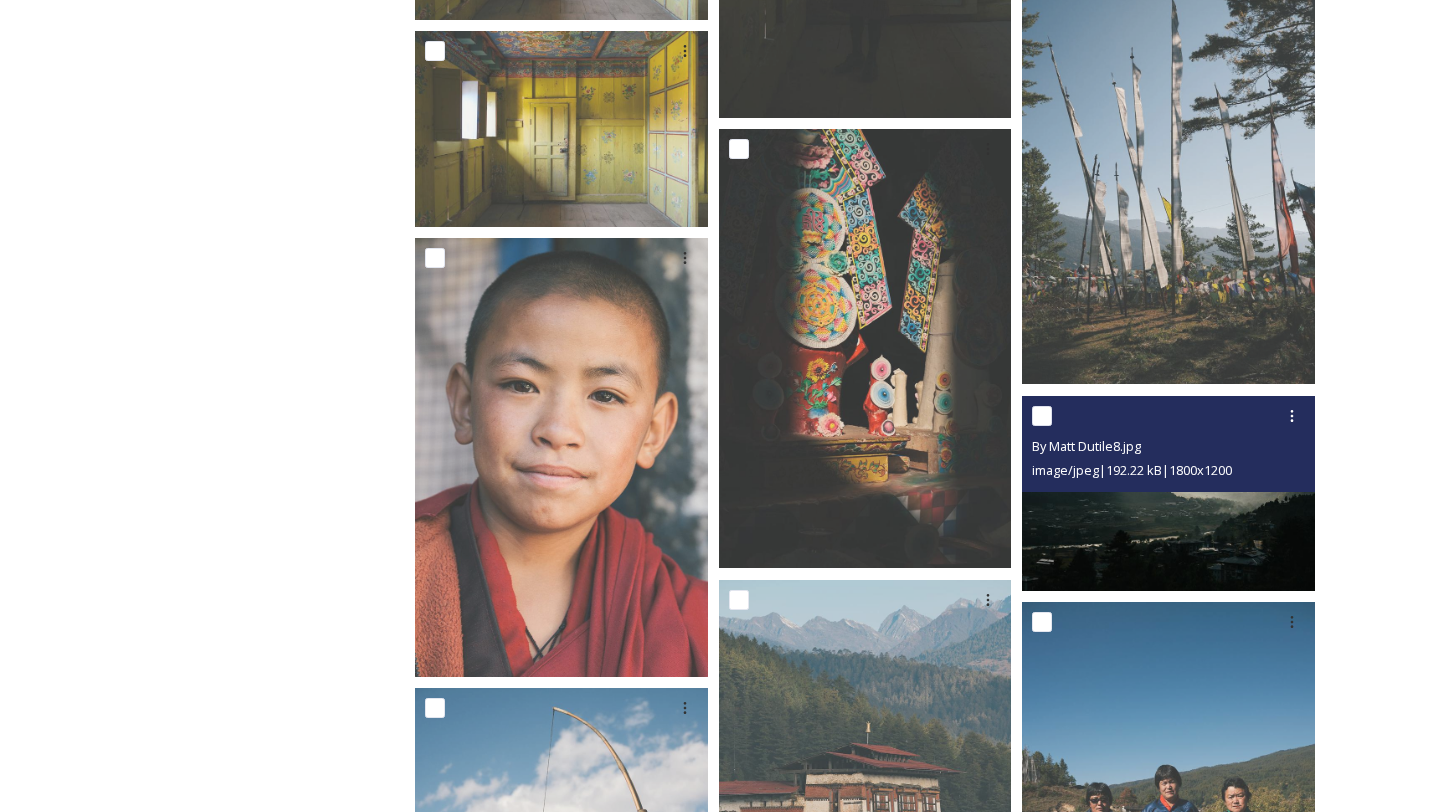 click at bounding box center [1168, 493] 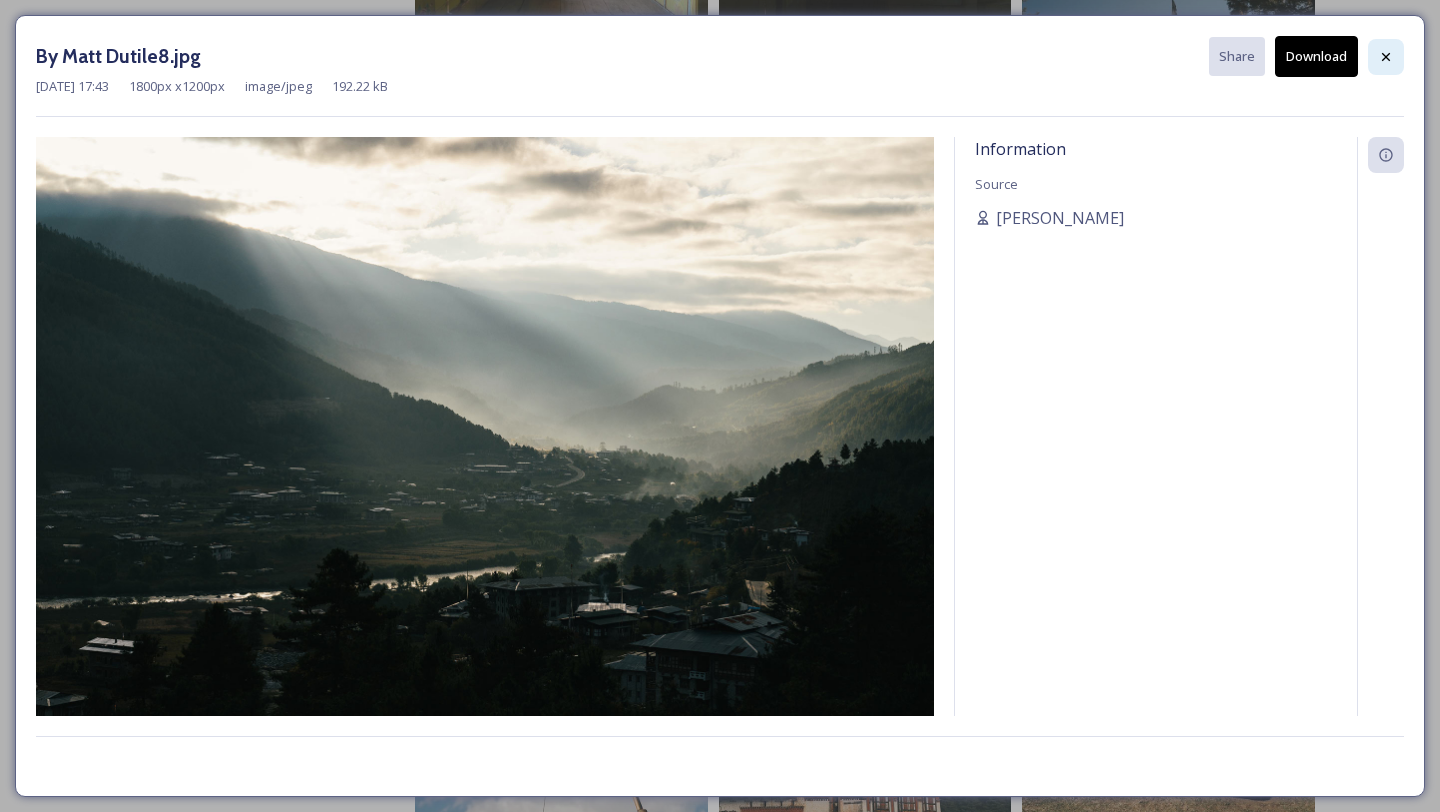 click at bounding box center (1386, 57) 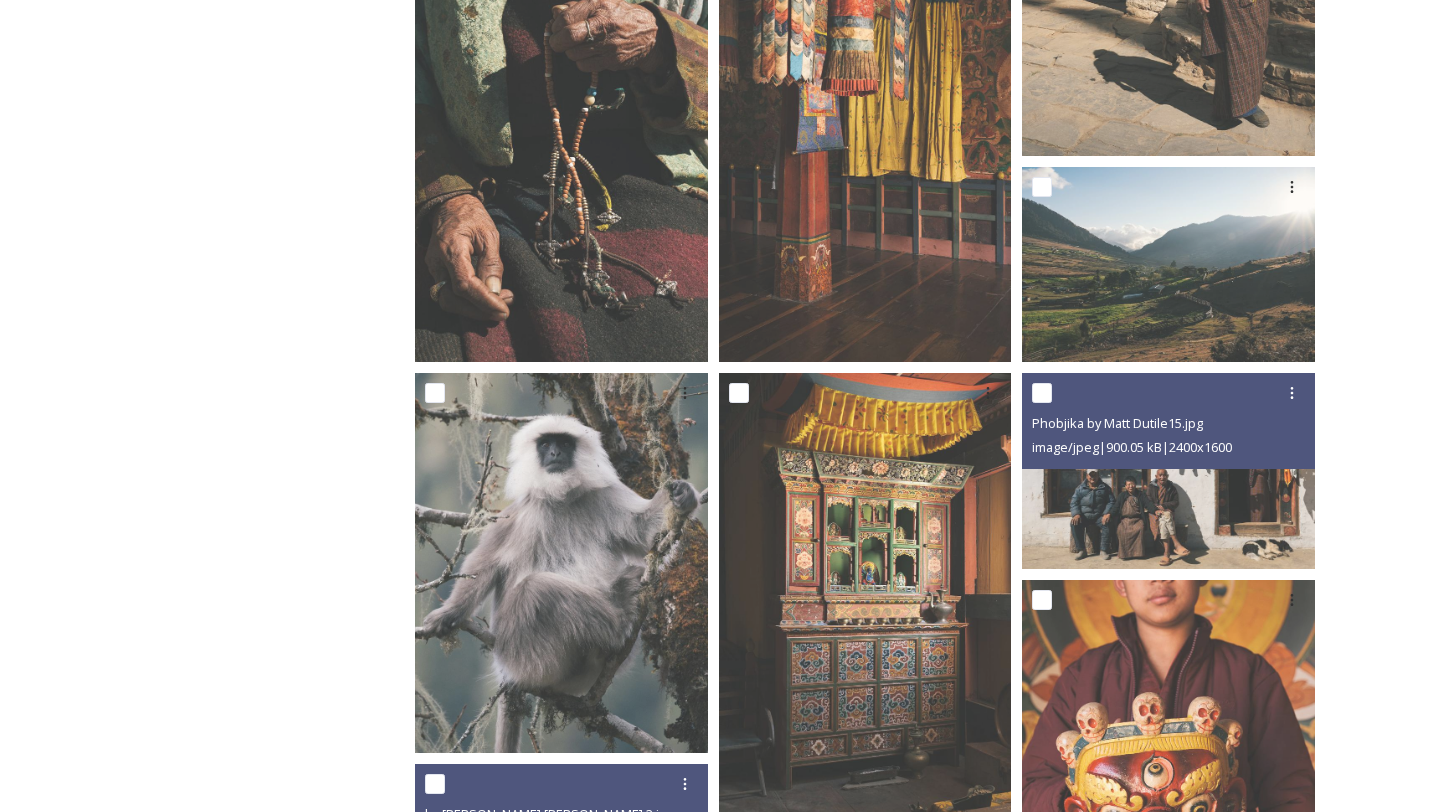 scroll, scrollTop: 2396, scrollLeft: 0, axis: vertical 